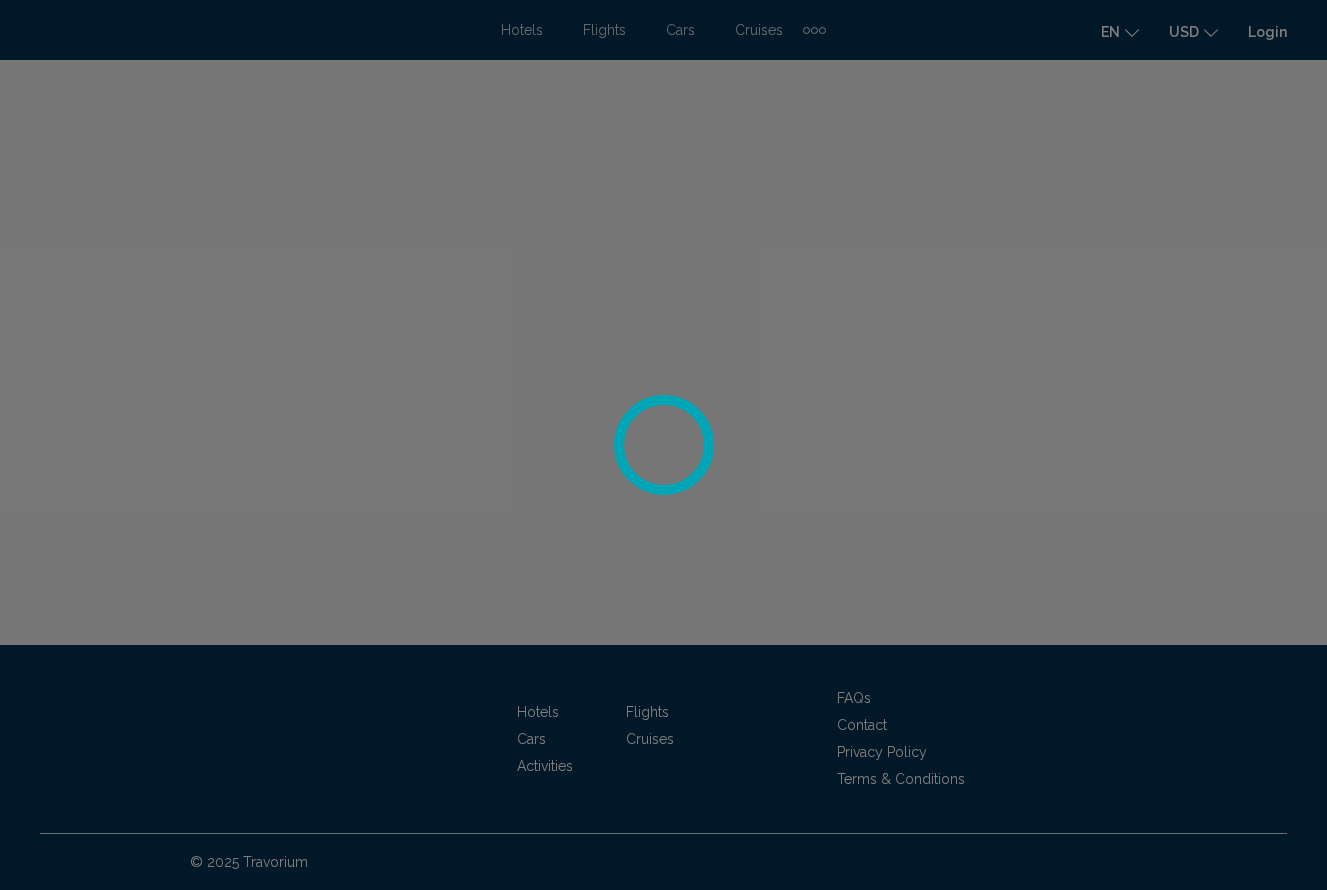 scroll, scrollTop: 0, scrollLeft: 0, axis: both 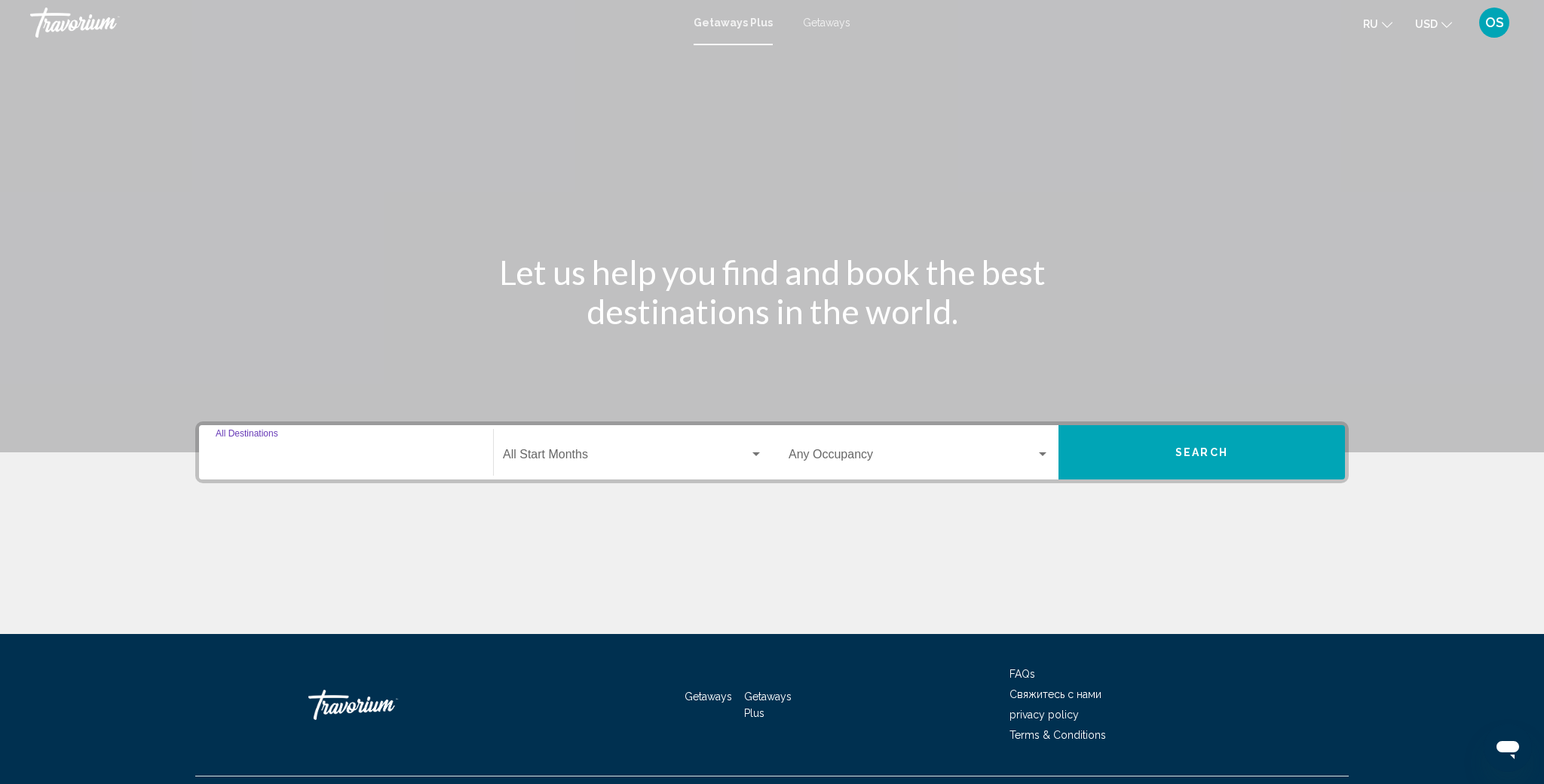 click on "Destination All Destinations" at bounding box center [346, 458] 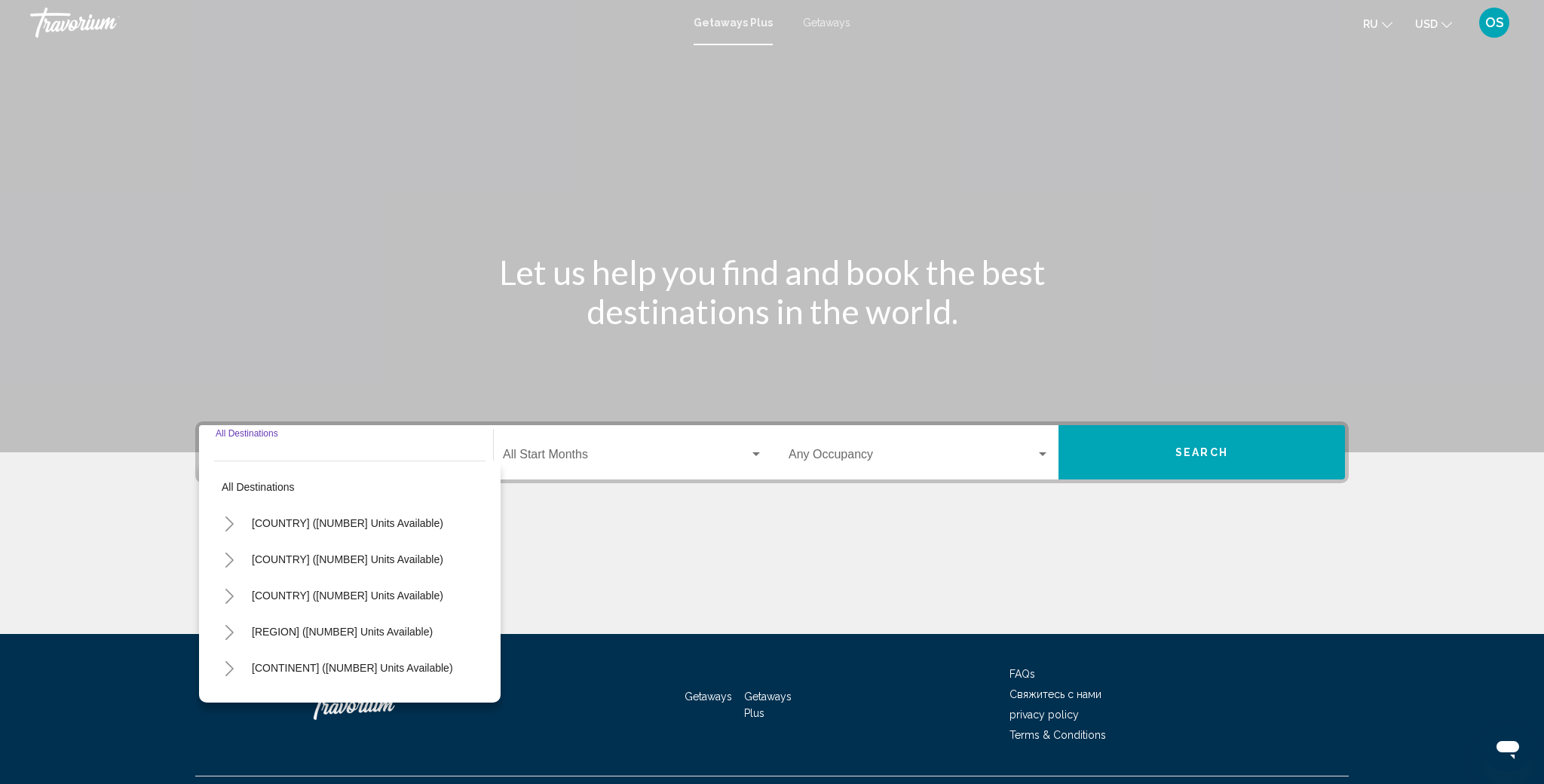 scroll, scrollTop: 35, scrollLeft: 0, axis: vertical 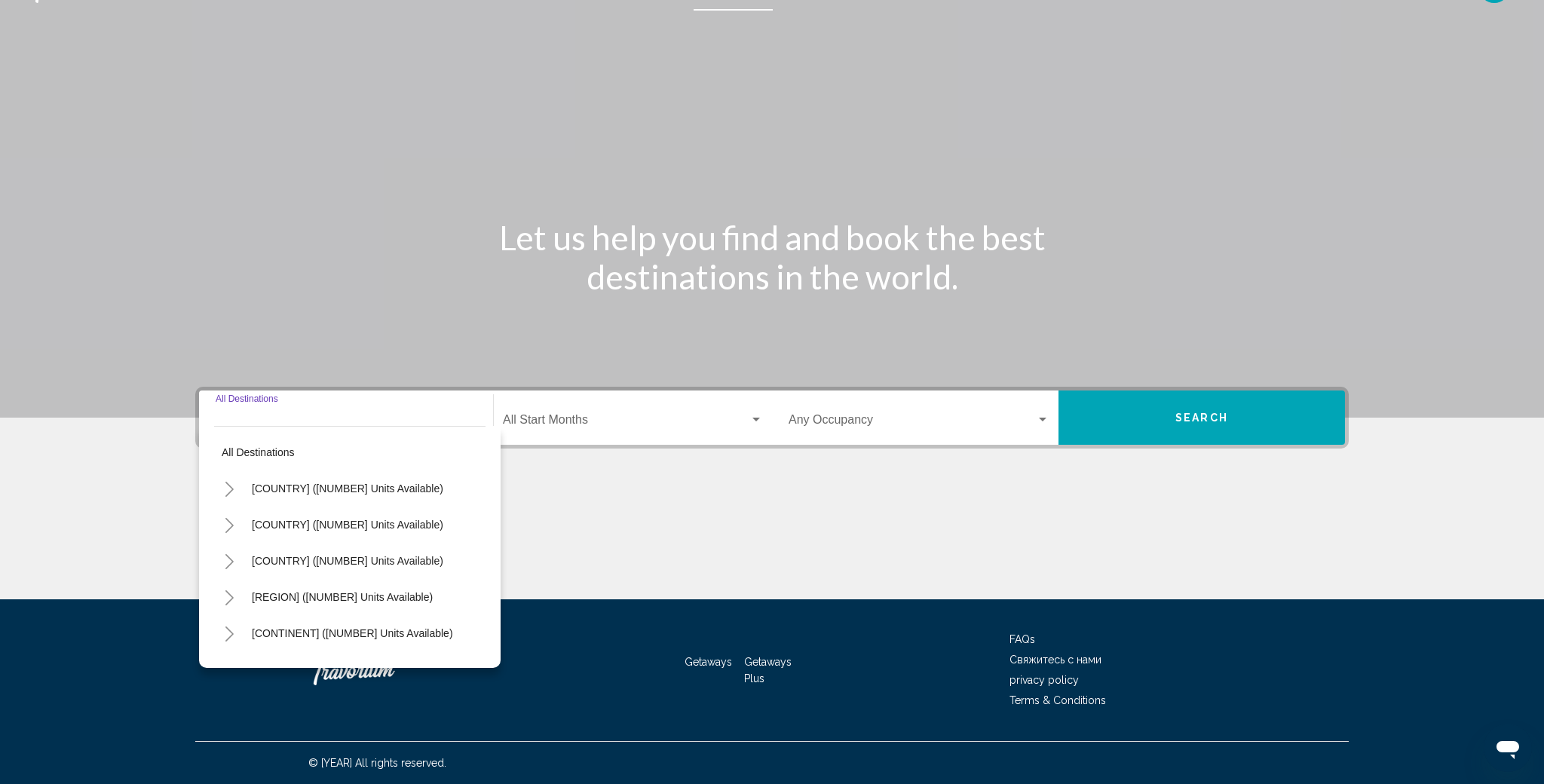 click at bounding box center (229, 634) 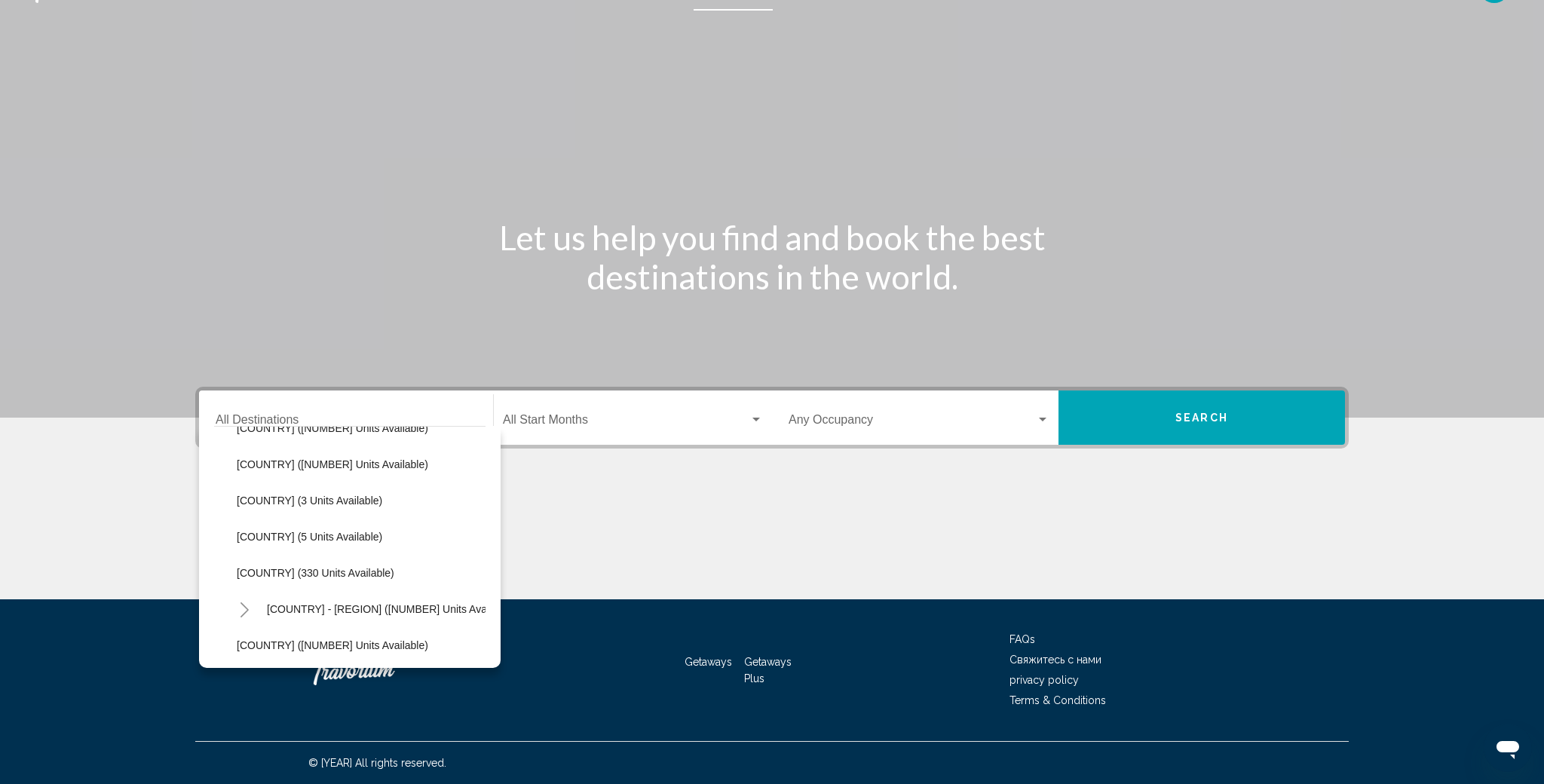 scroll, scrollTop: 458, scrollLeft: 0, axis: vertical 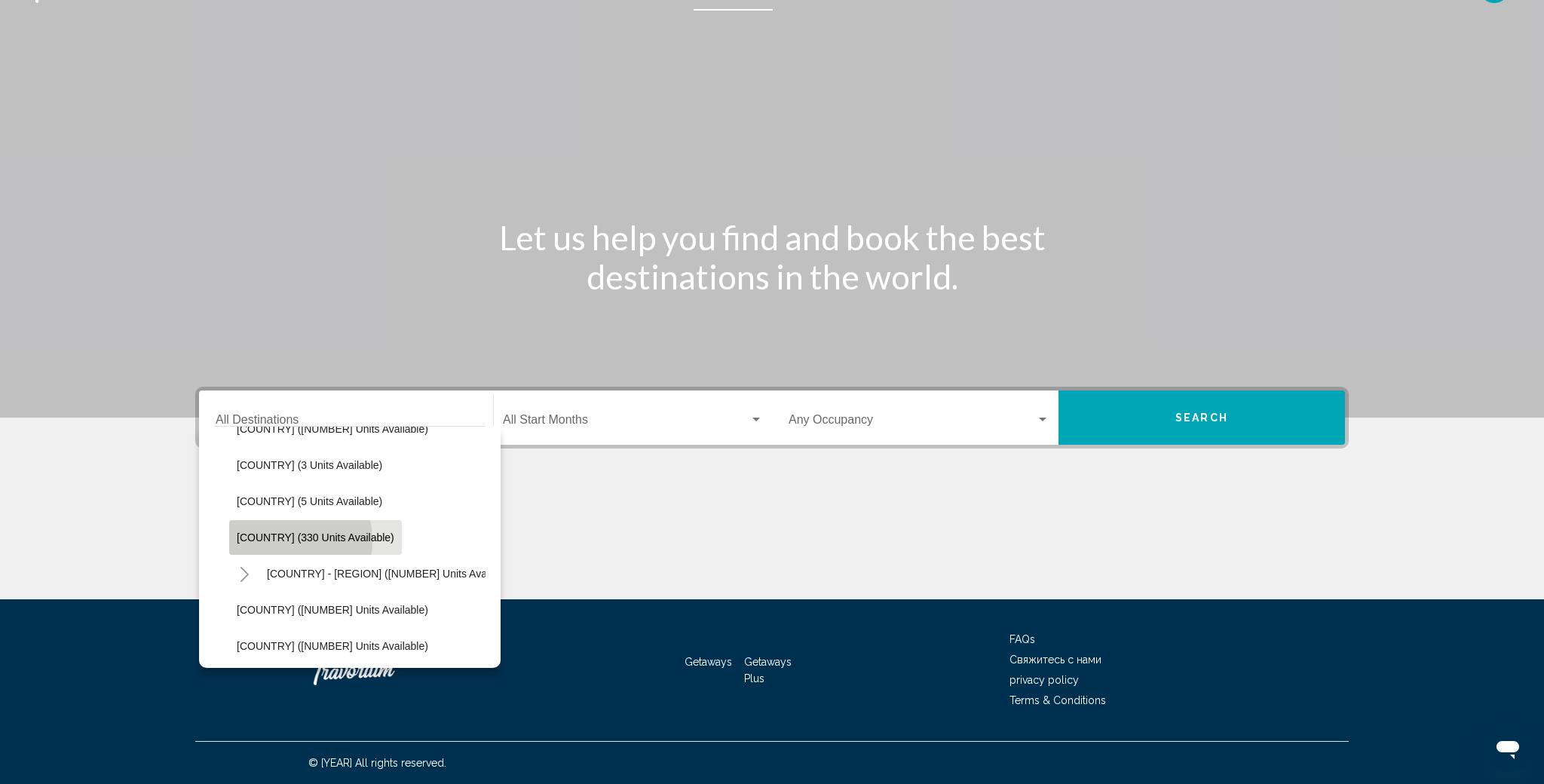 click on "[COUNTRY] (330 units available)" at bounding box center (315, 537) 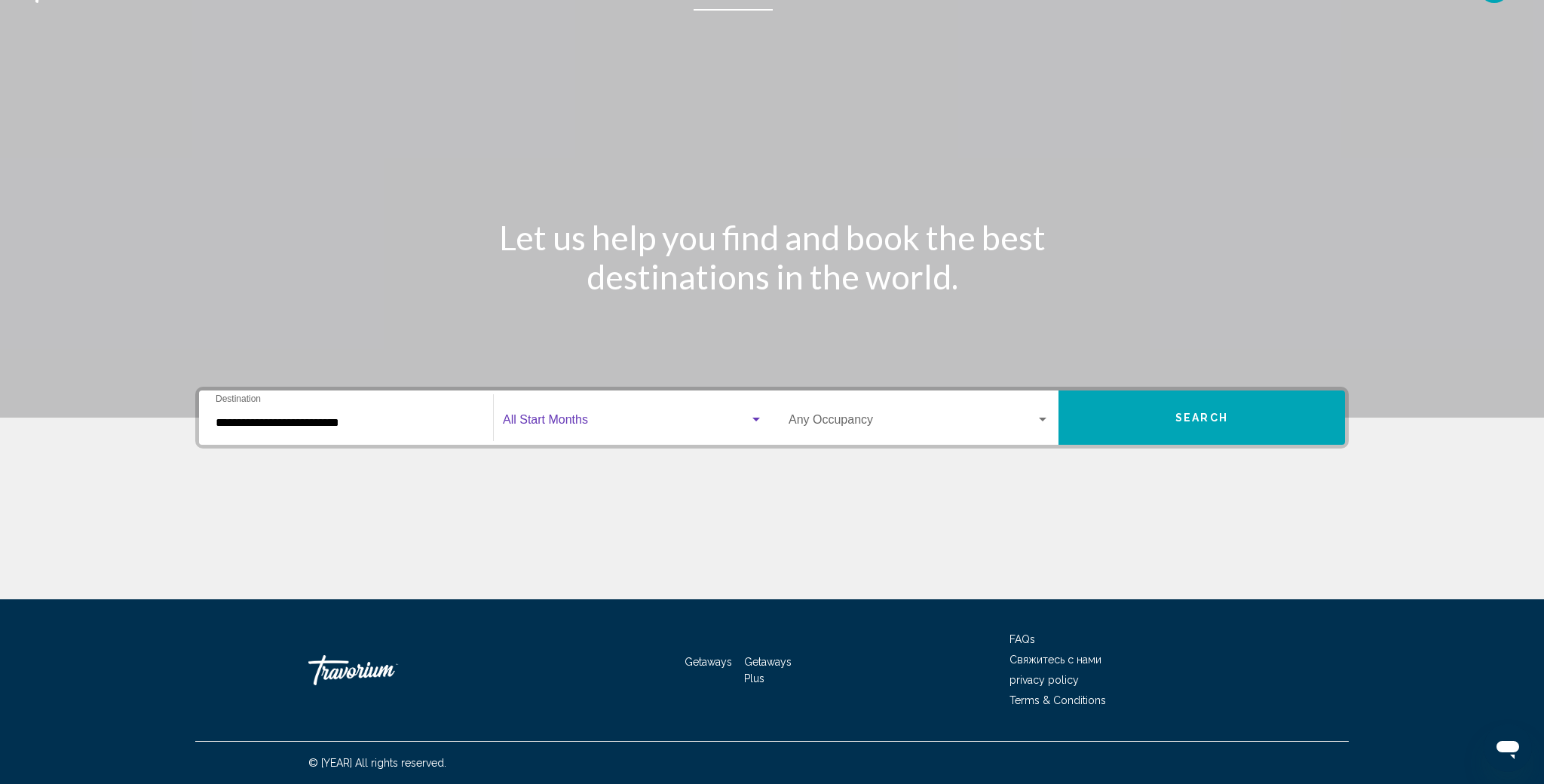 click at bounding box center (626, 423) 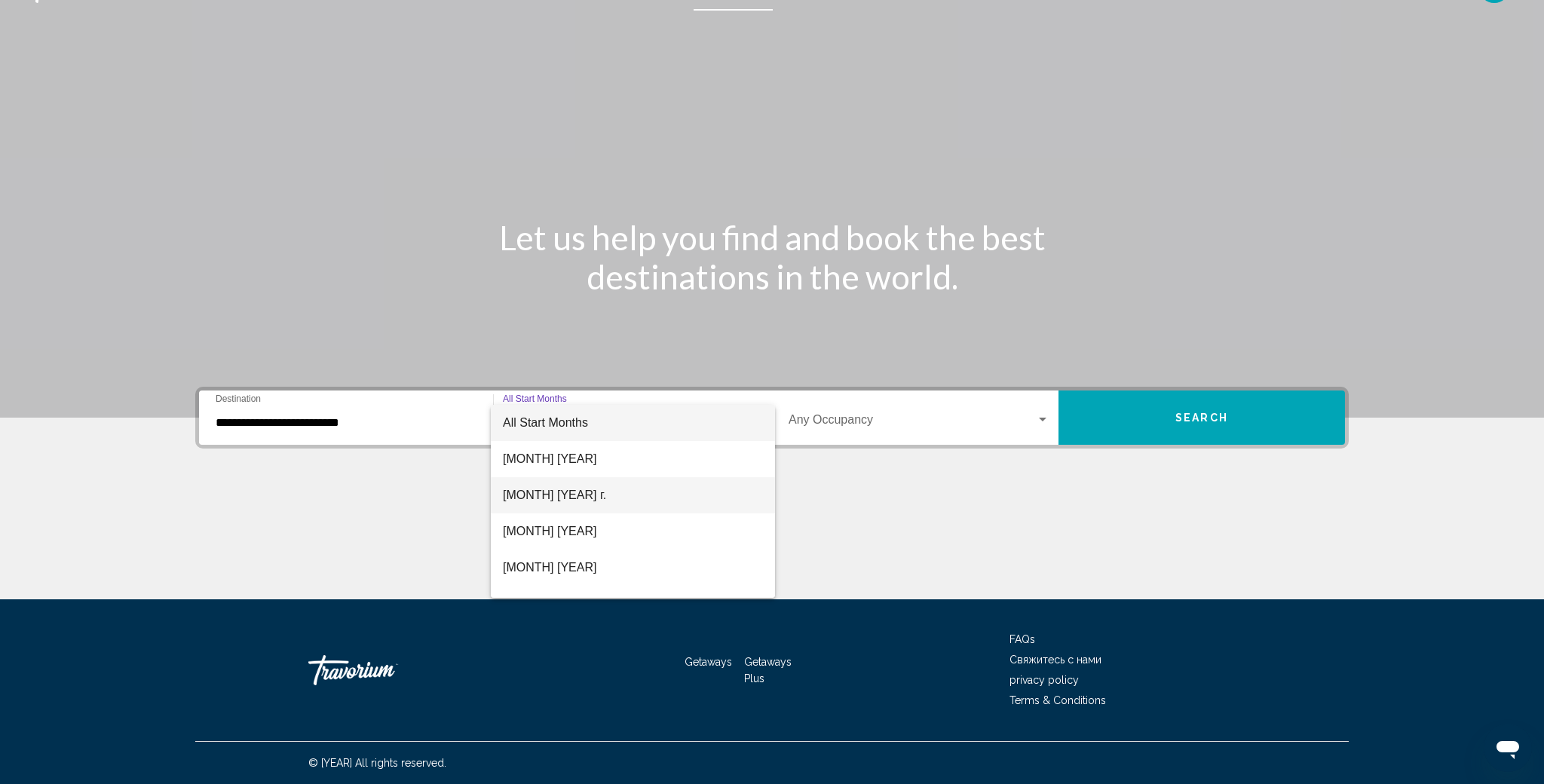 click on "[MONTH] [YEAR] г." at bounding box center [633, 495] 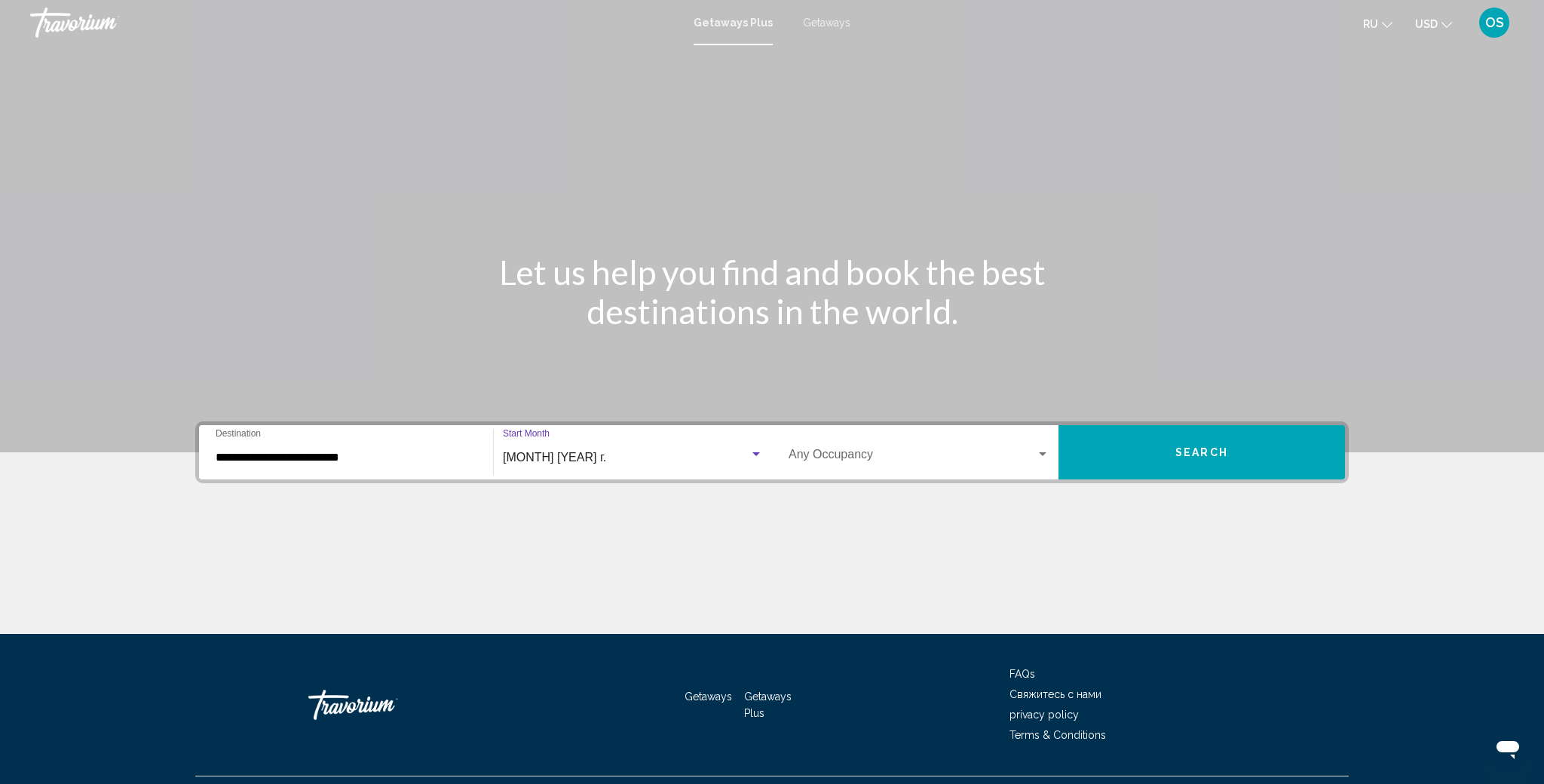 scroll, scrollTop: 0, scrollLeft: 0, axis: both 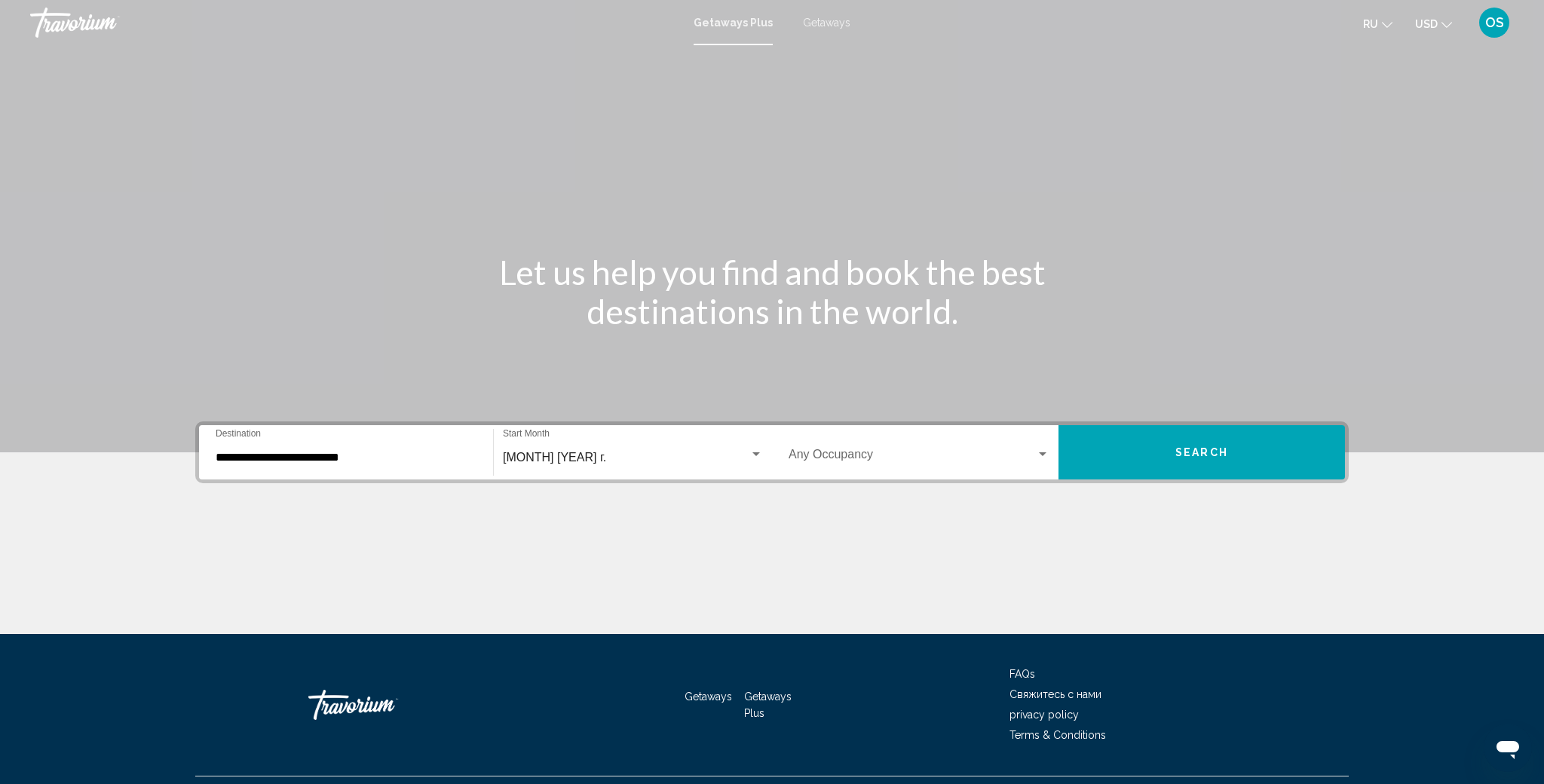 click at bounding box center (1387, 25) 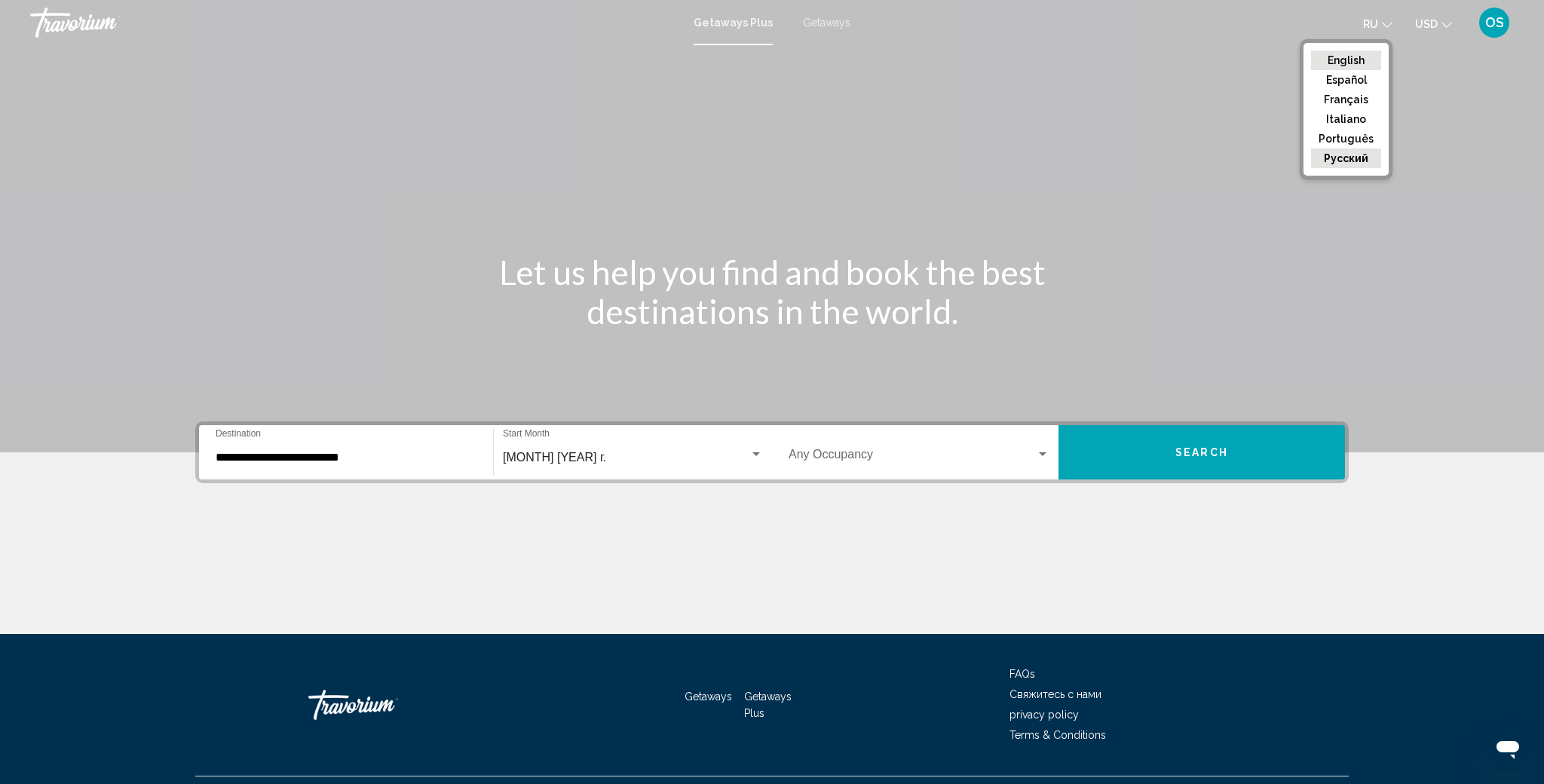 click on "English" at bounding box center (1346, 60) 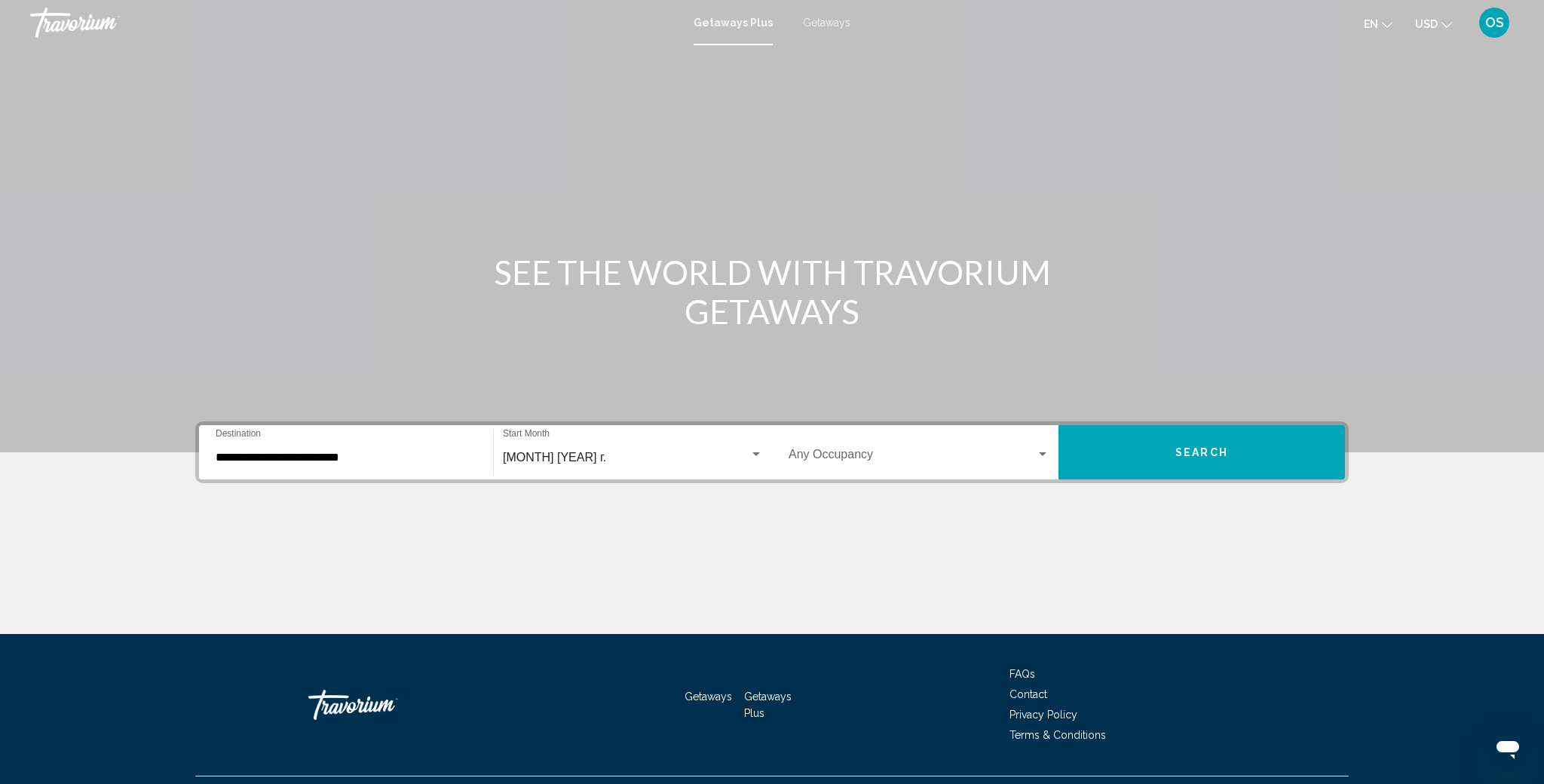 click at bounding box center (756, 455) 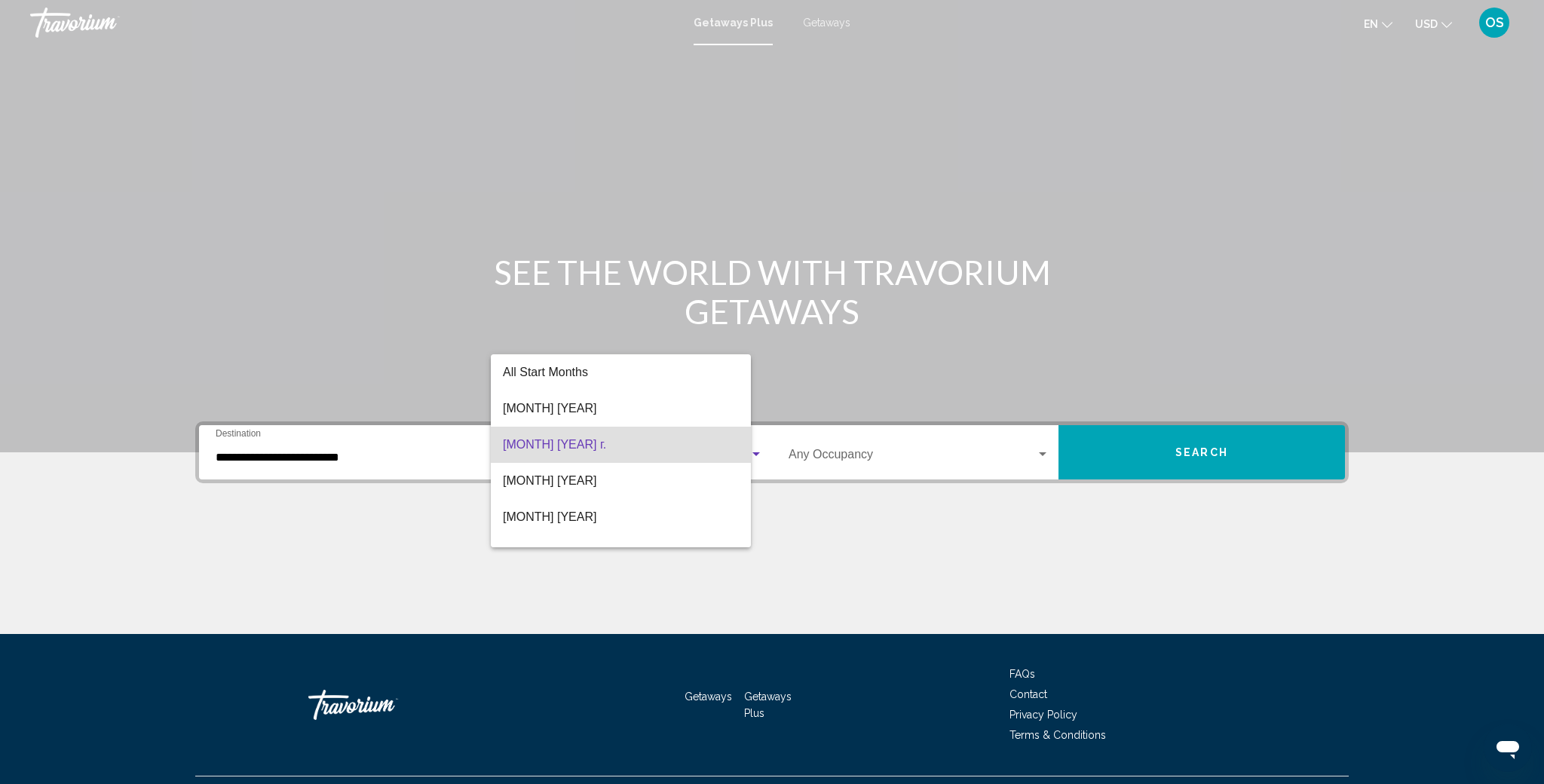 scroll, scrollTop: 35, scrollLeft: 0, axis: vertical 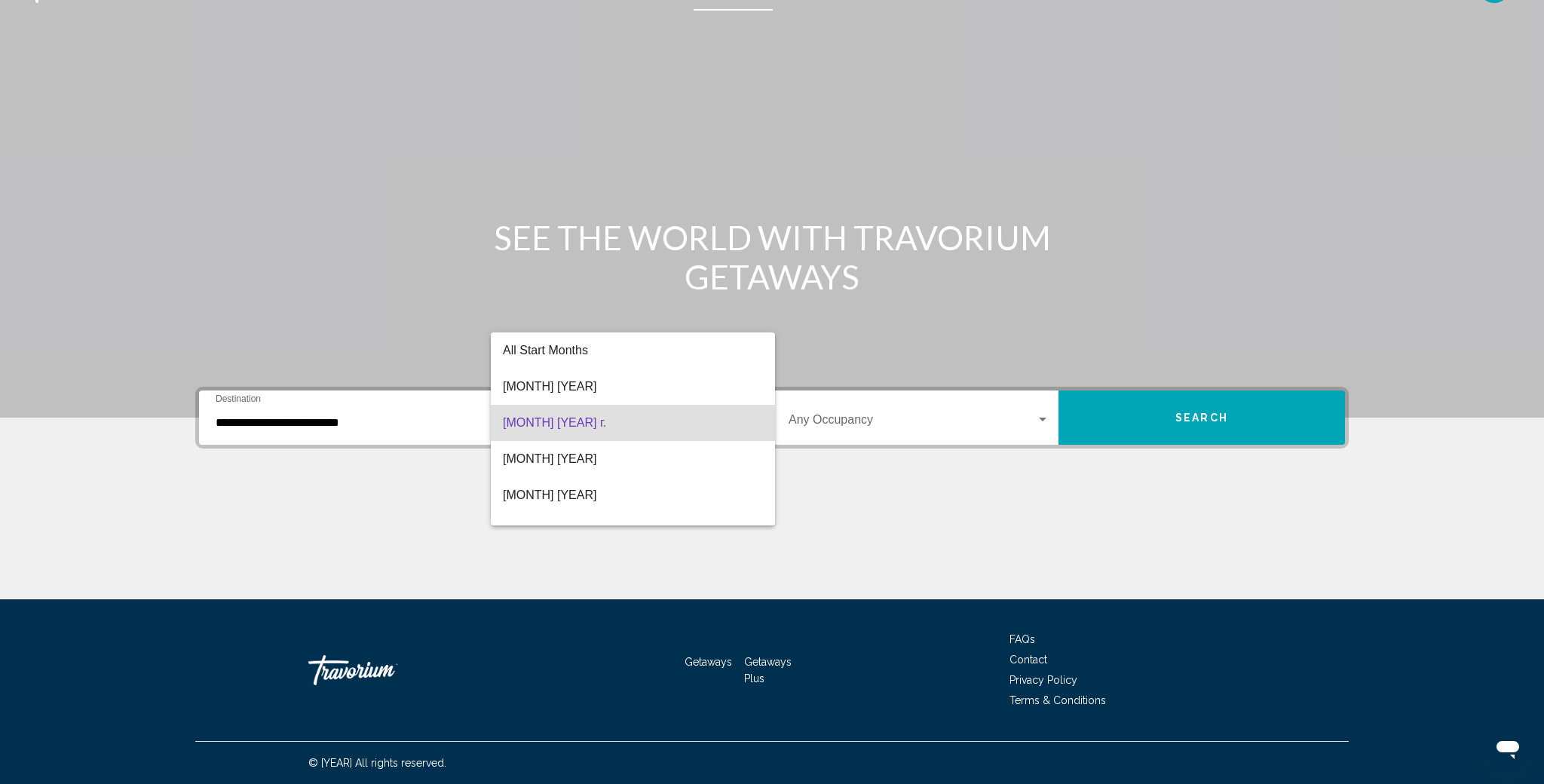 click at bounding box center [772, 392] 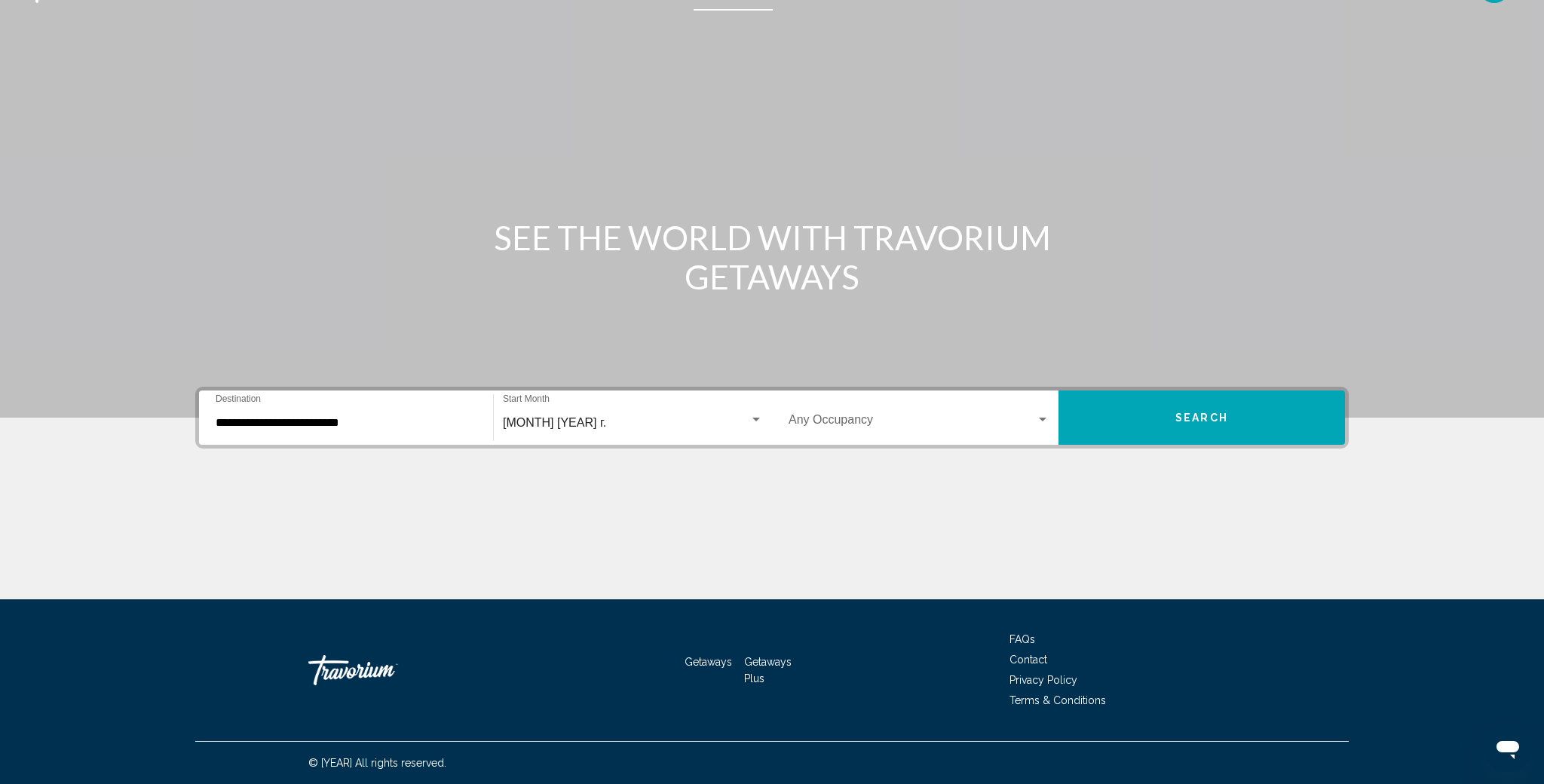 click on "[MONTH] [YEAR] Start Month All Start Months" at bounding box center [633, 418] 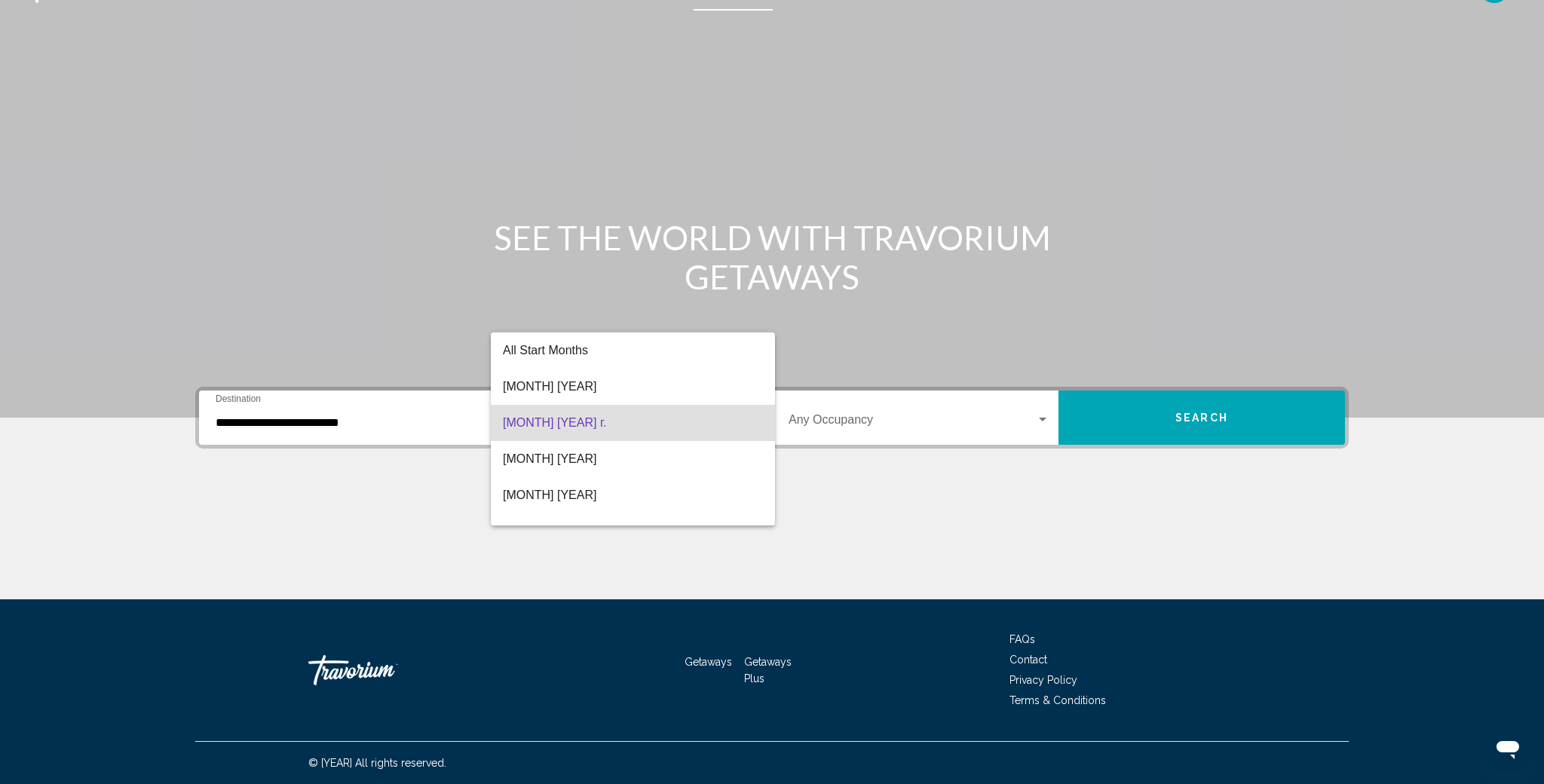 click at bounding box center (772, 392) 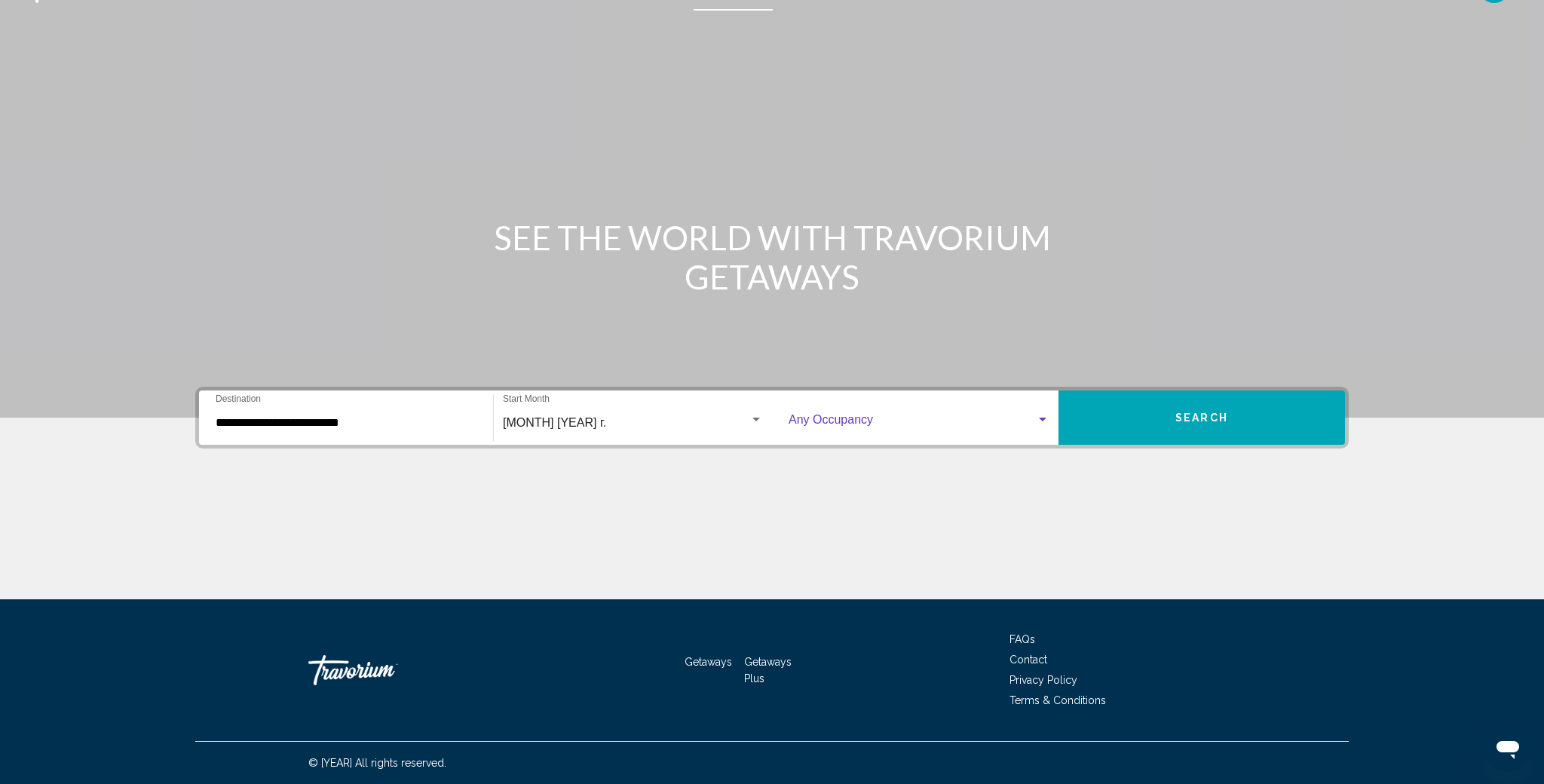 click at bounding box center [1043, 420] 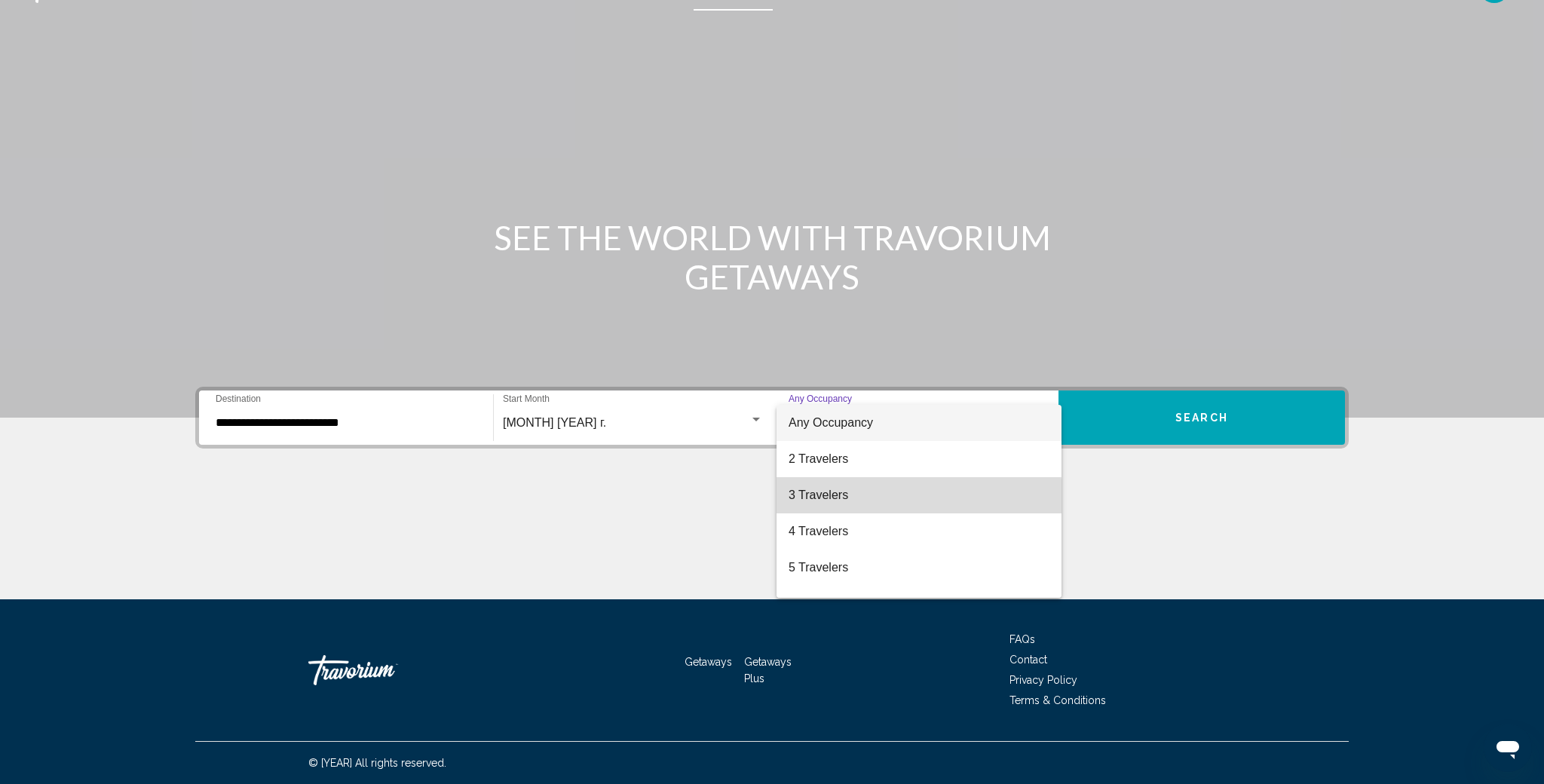 click on "3 Travelers" at bounding box center [919, 495] 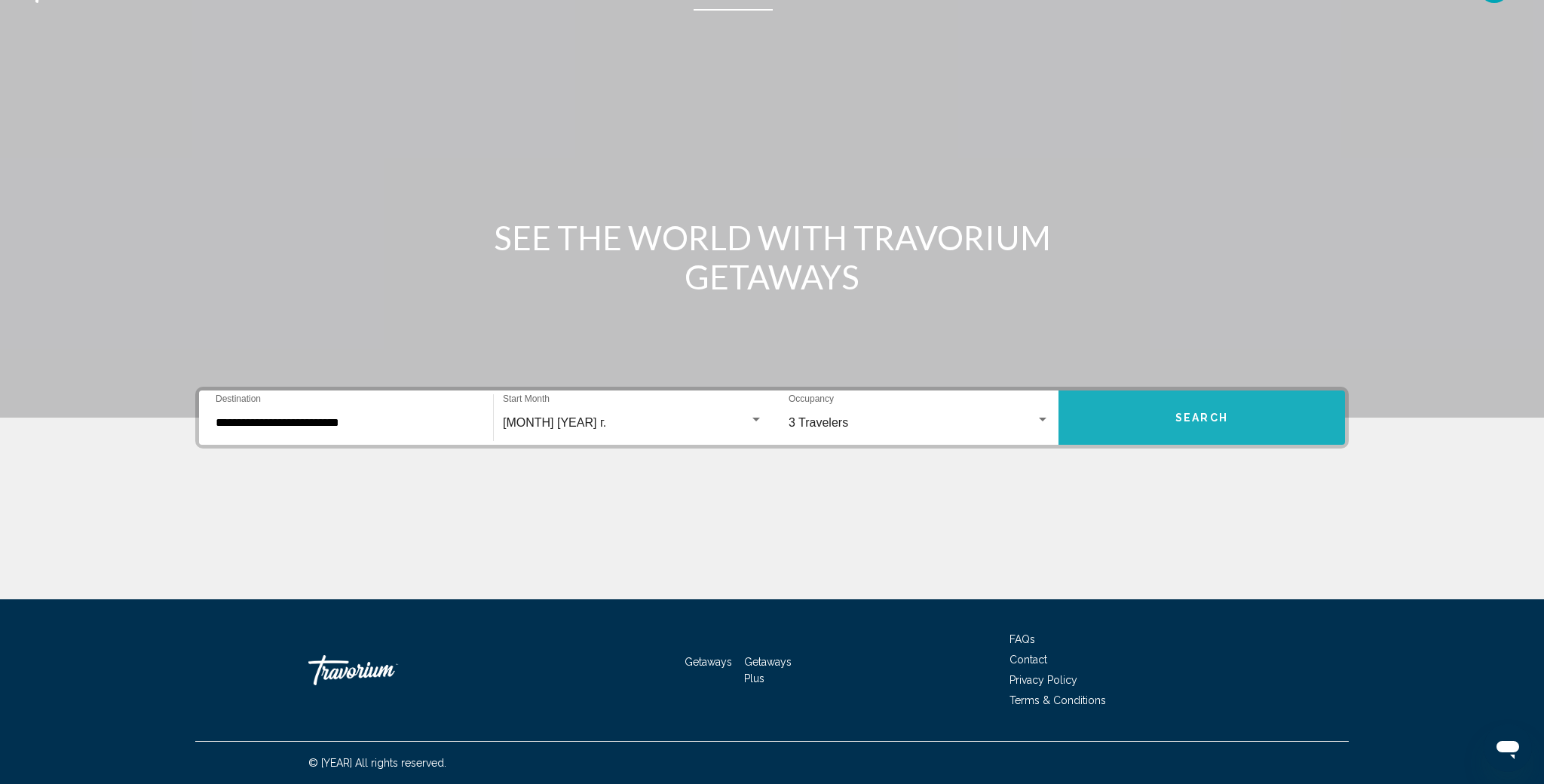 click on "Search" at bounding box center [1202, 418] 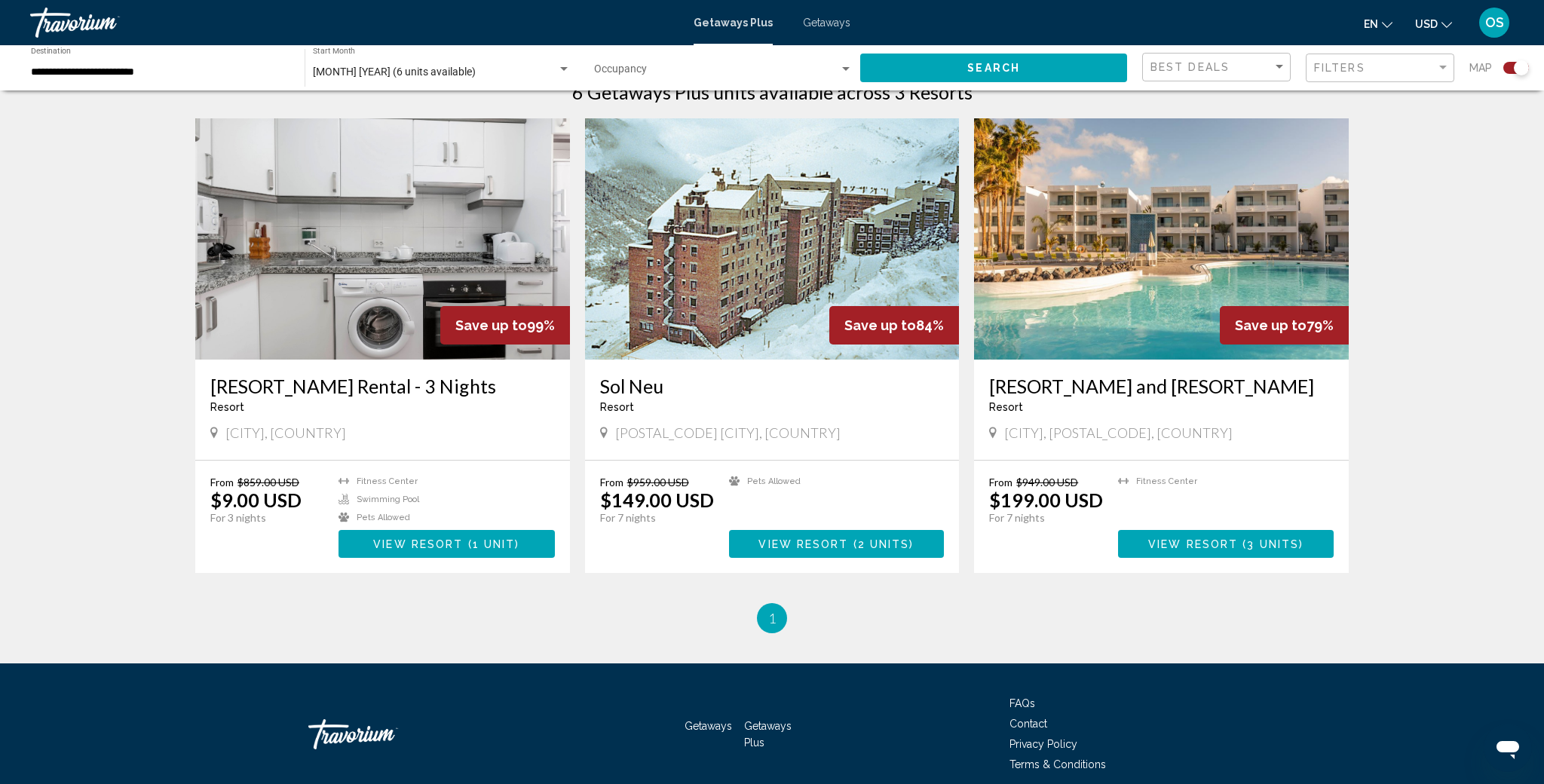 scroll, scrollTop: 352, scrollLeft: 0, axis: vertical 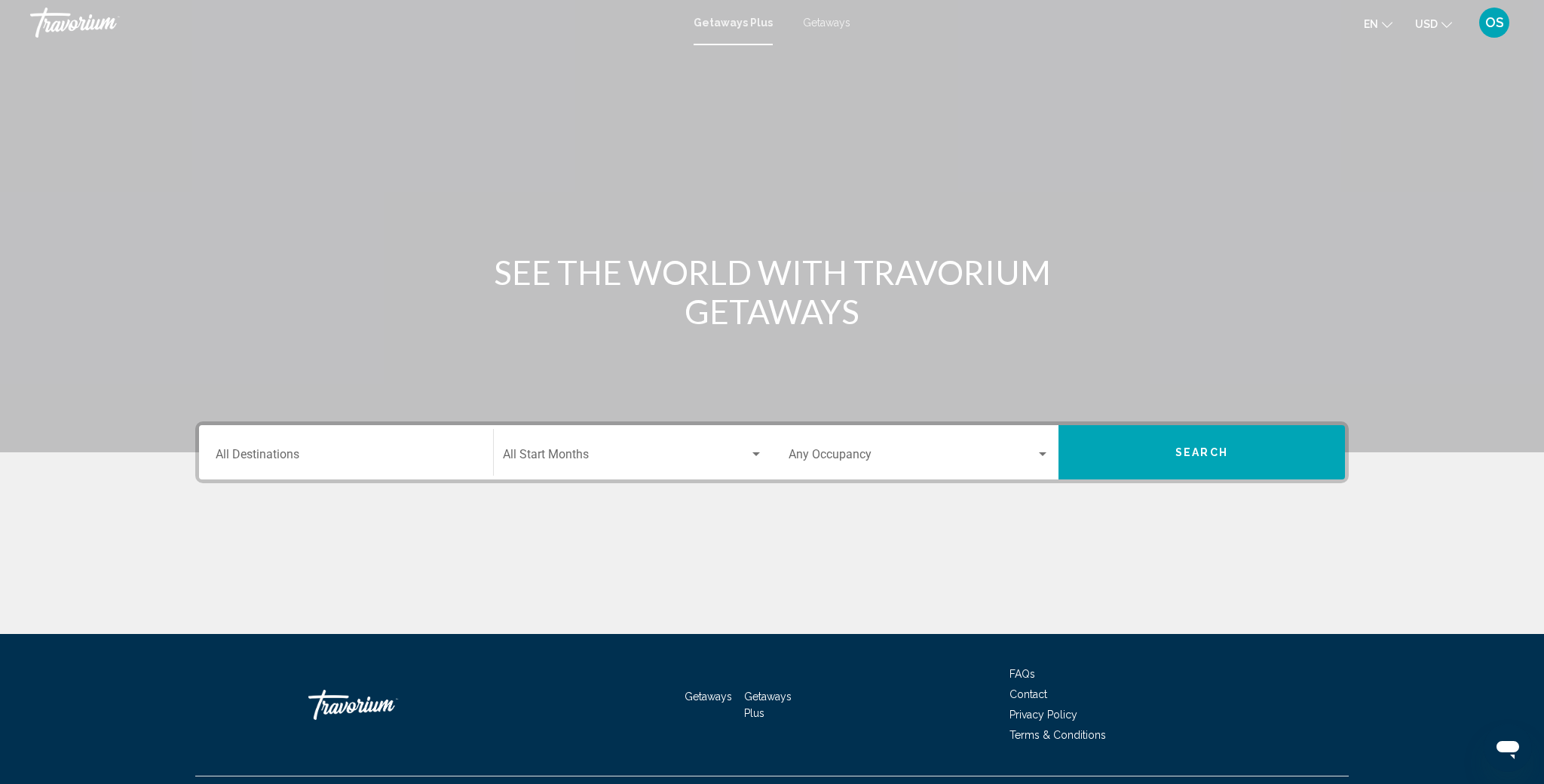 click on "Getaways" at bounding box center [826, 23] 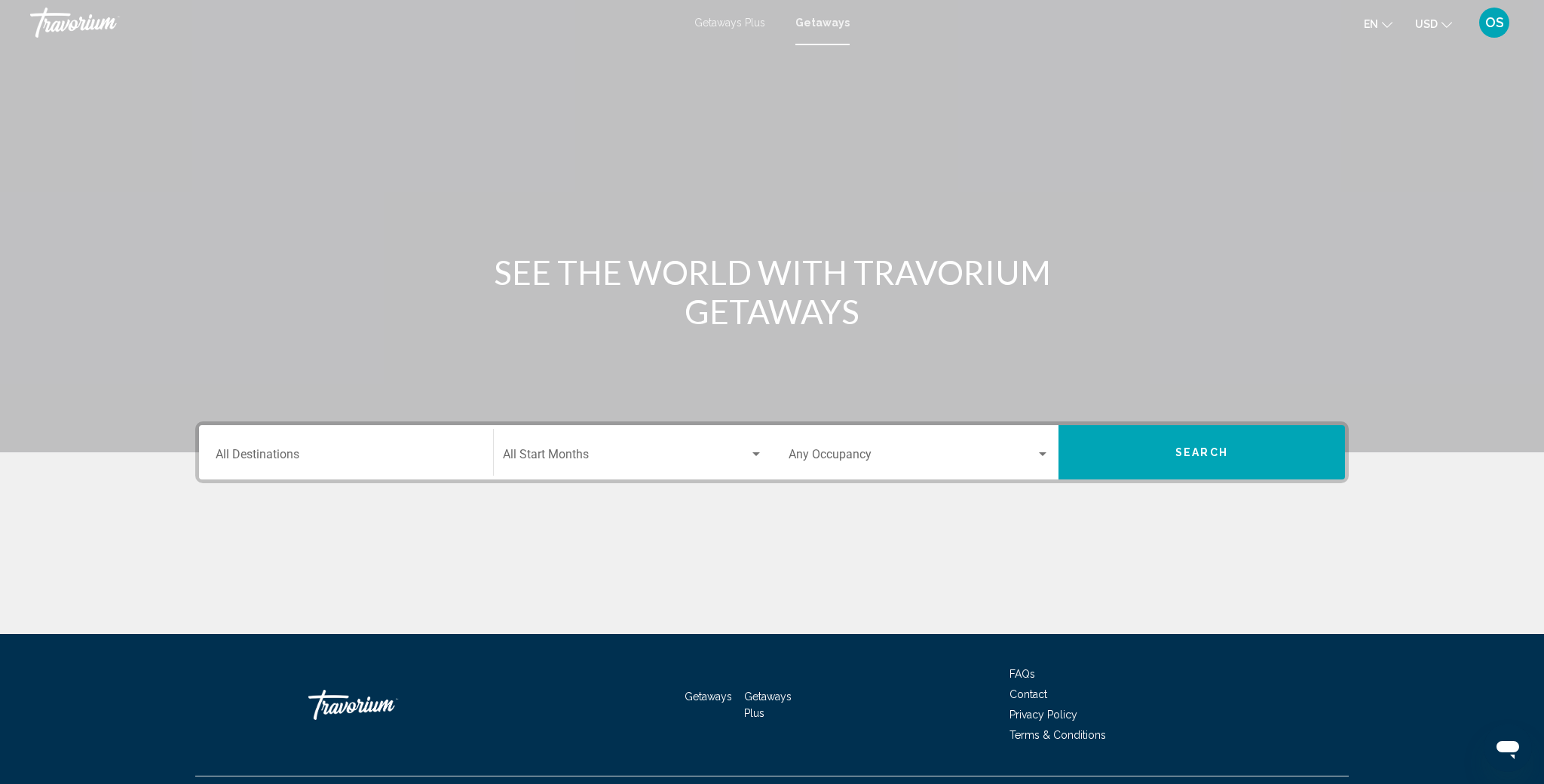 click on "Destination All Destinations" at bounding box center [346, 458] 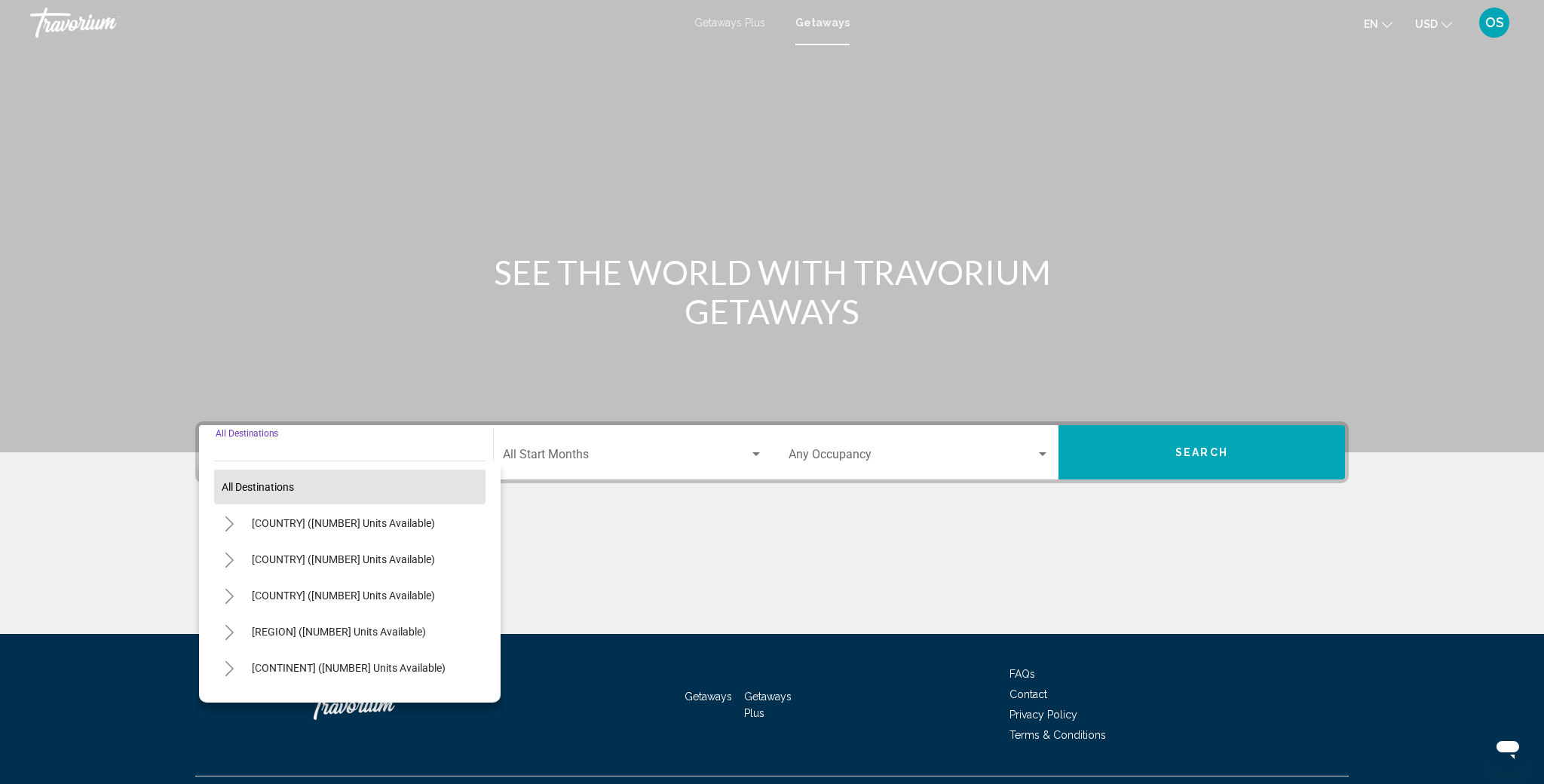 scroll, scrollTop: 35, scrollLeft: 0, axis: vertical 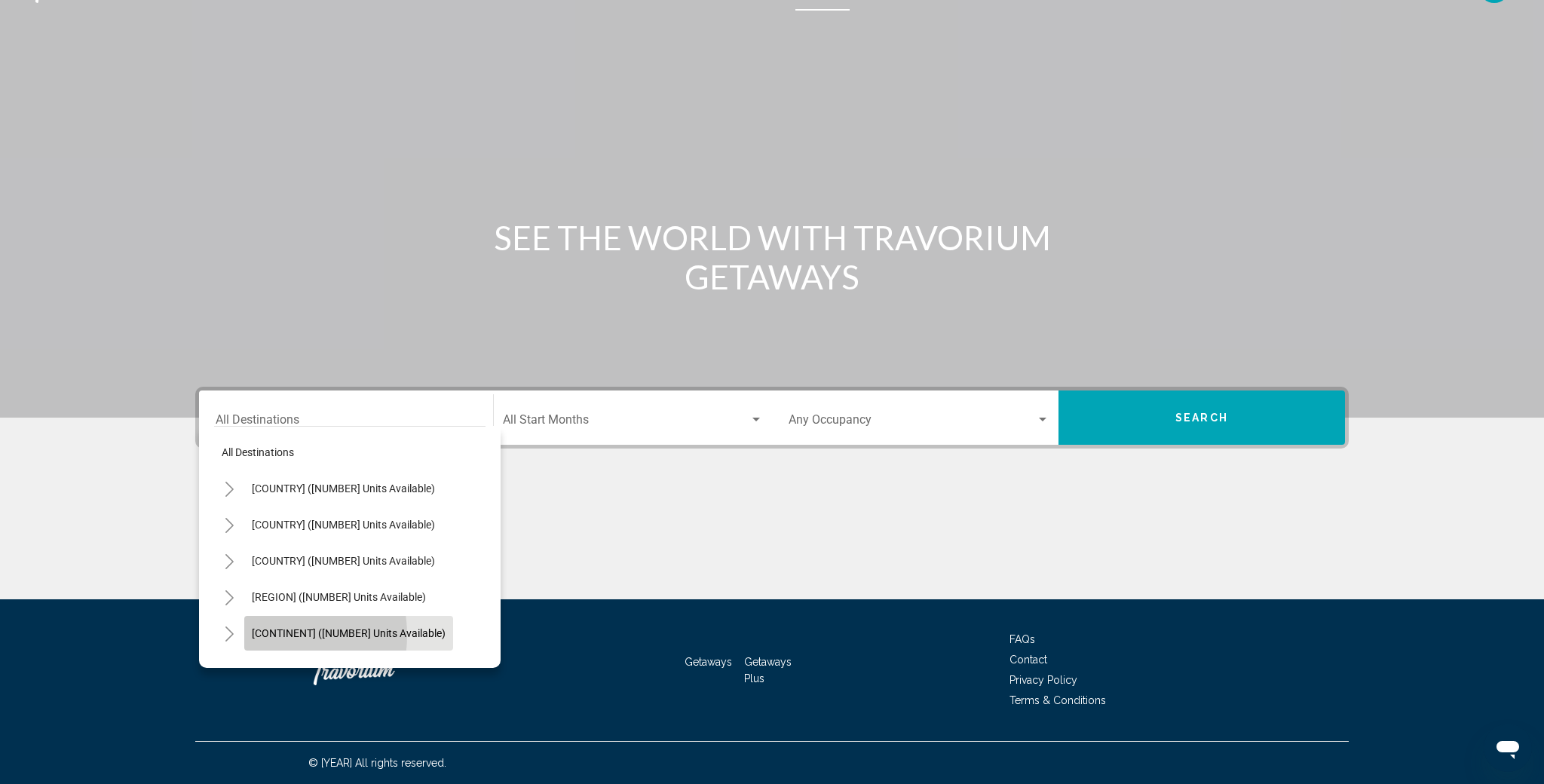 click on "[CONTINENT] ([NUMBER] units available)" at bounding box center [348, 633] 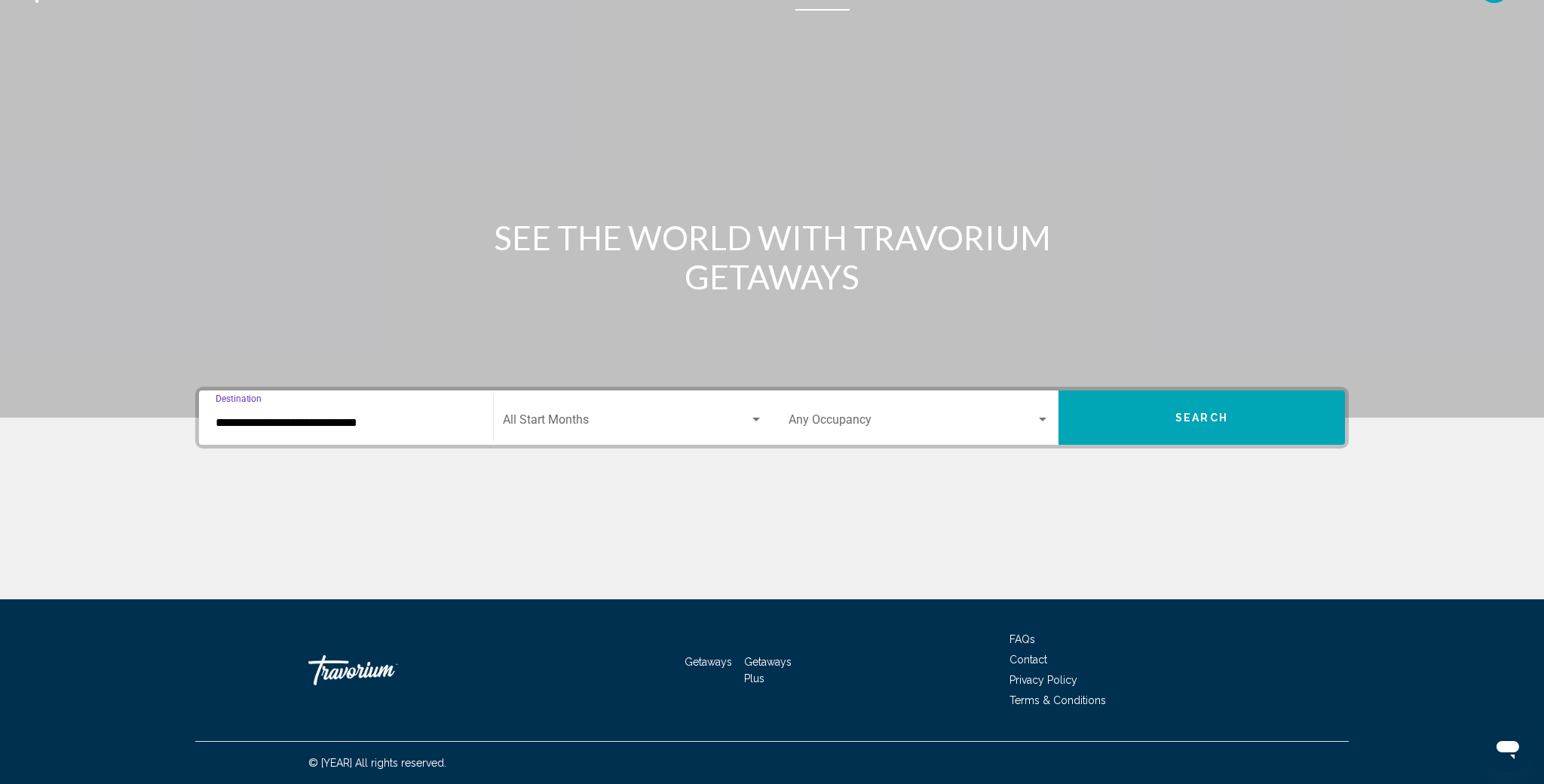 click at bounding box center [626, 423] 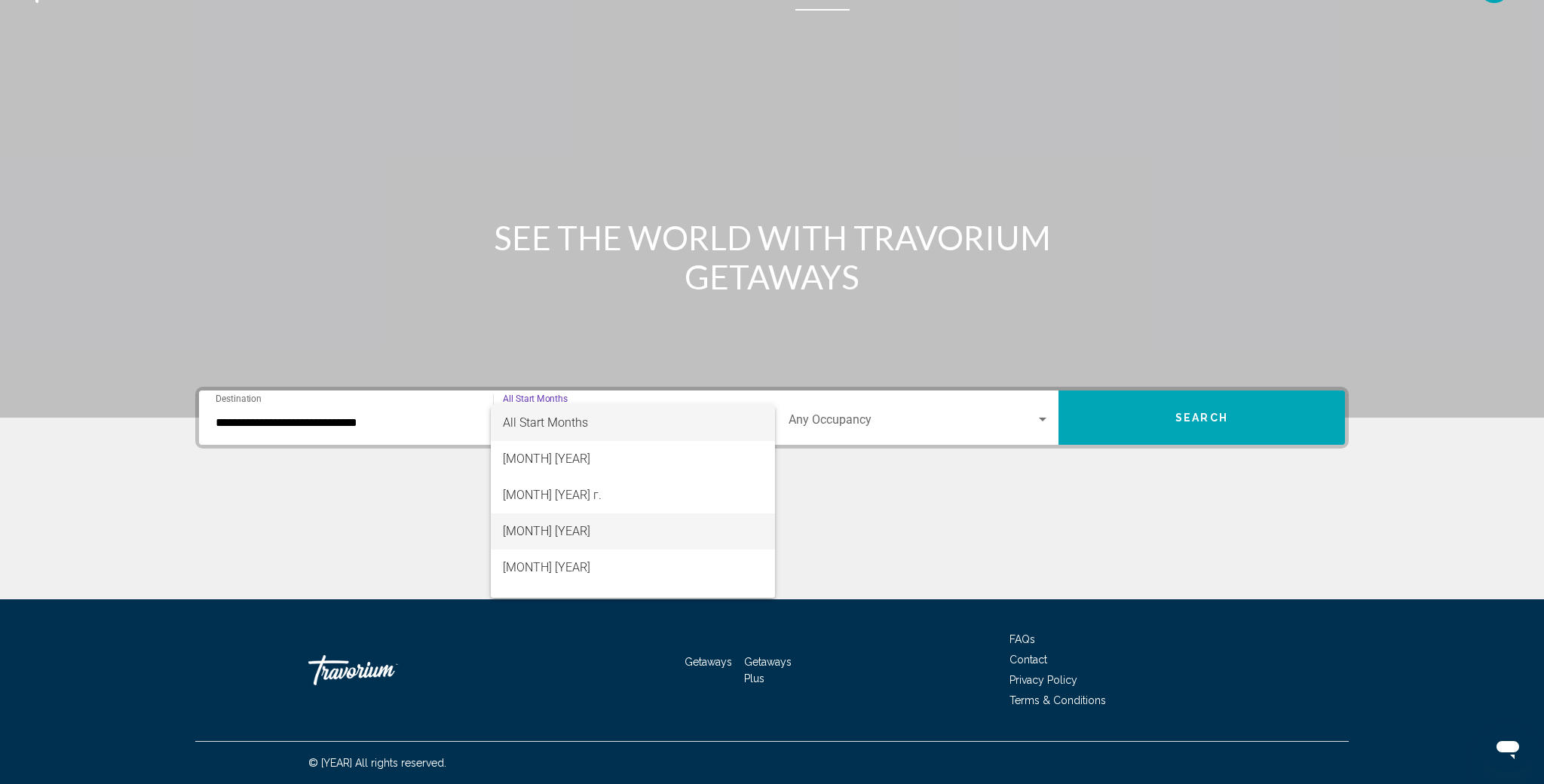 click on "[MONTH] [YEAR]" at bounding box center [633, 531] 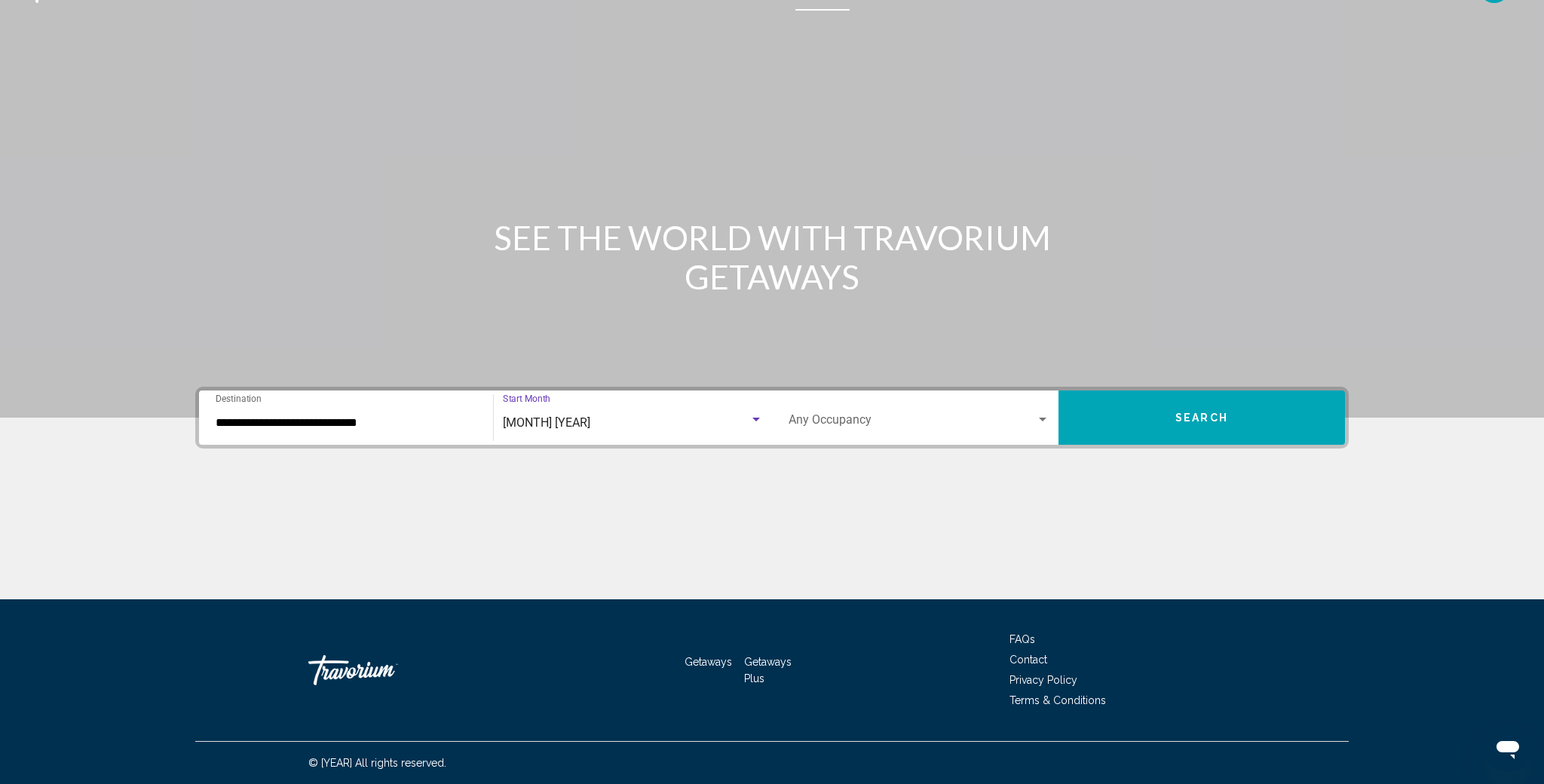 click on "[MONTH] [YEAR]" at bounding box center (626, 423) 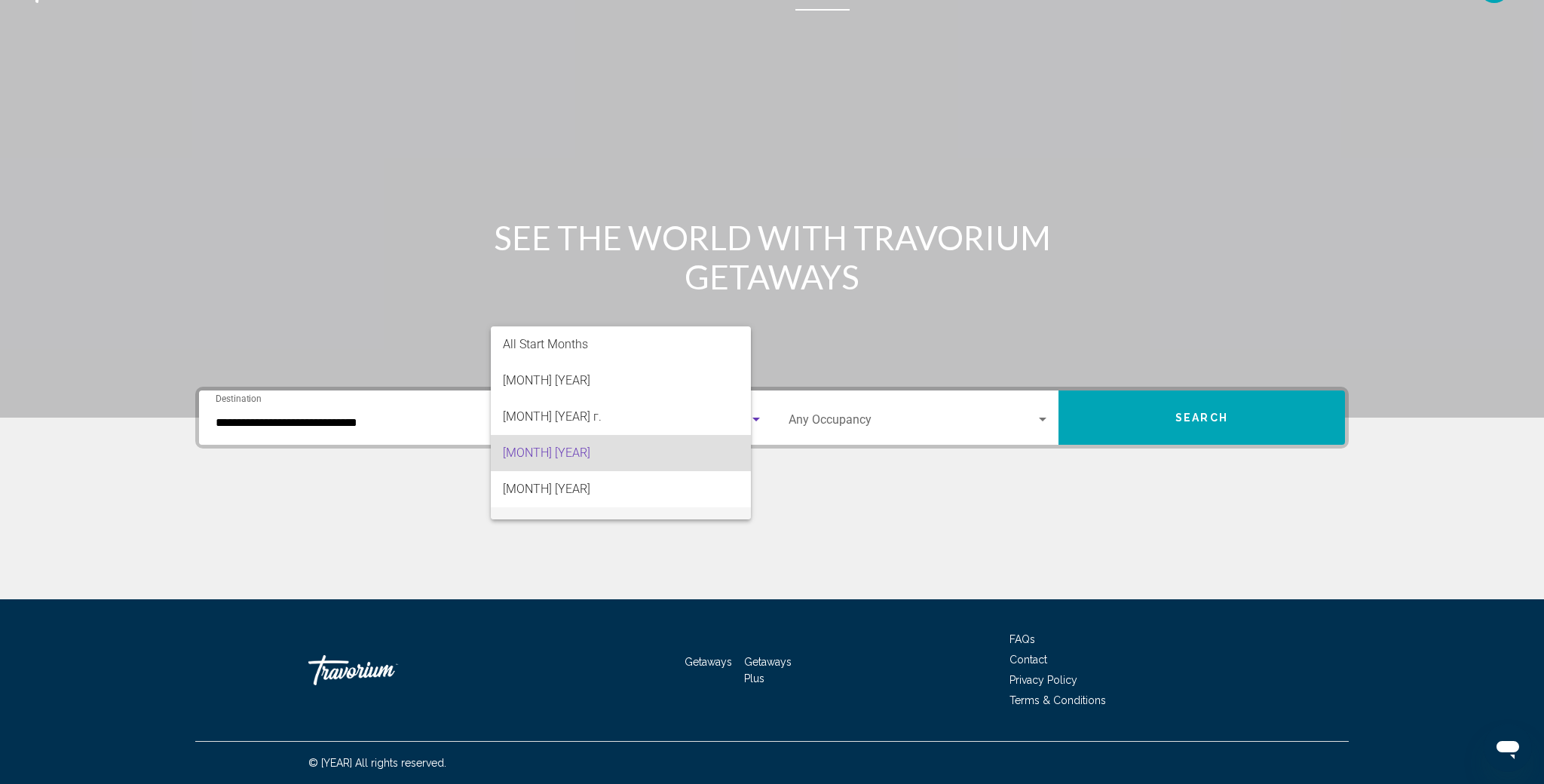 scroll, scrollTop: 30, scrollLeft: 0, axis: vertical 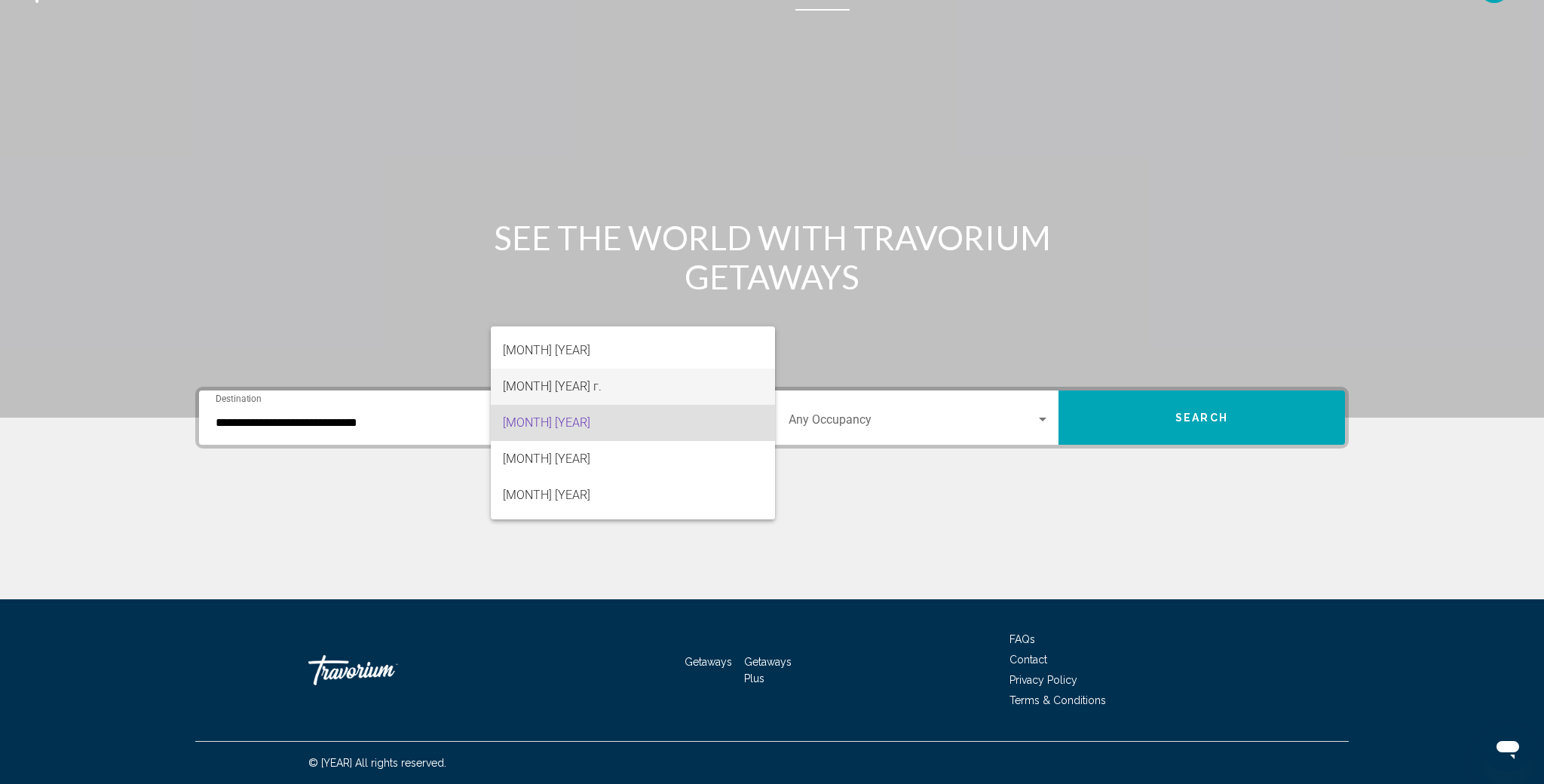 click on "[MONTH] [YEAR] г." at bounding box center [633, 387] 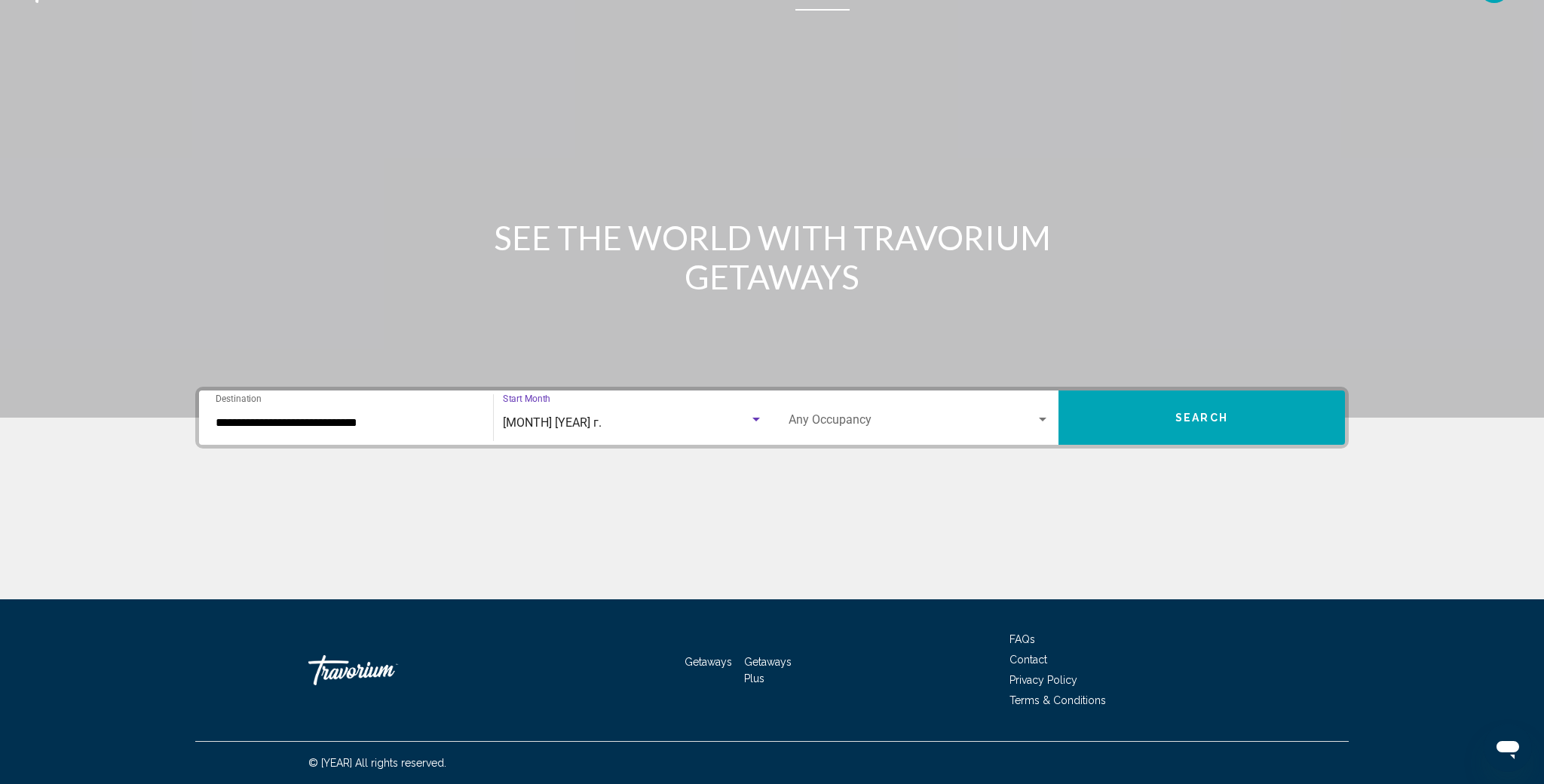 click at bounding box center (912, 423) 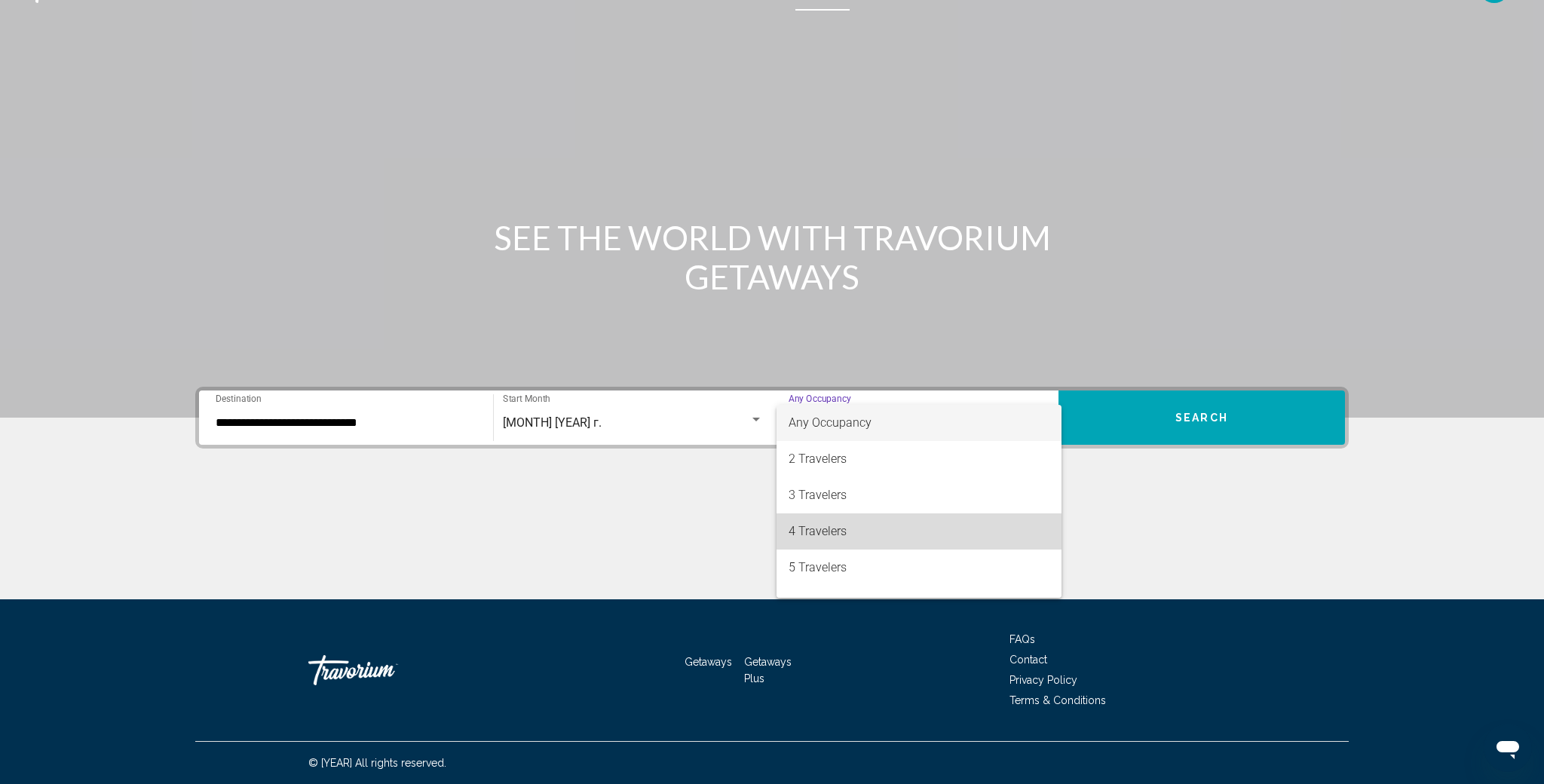 click on "4 Travelers" at bounding box center (919, 531) 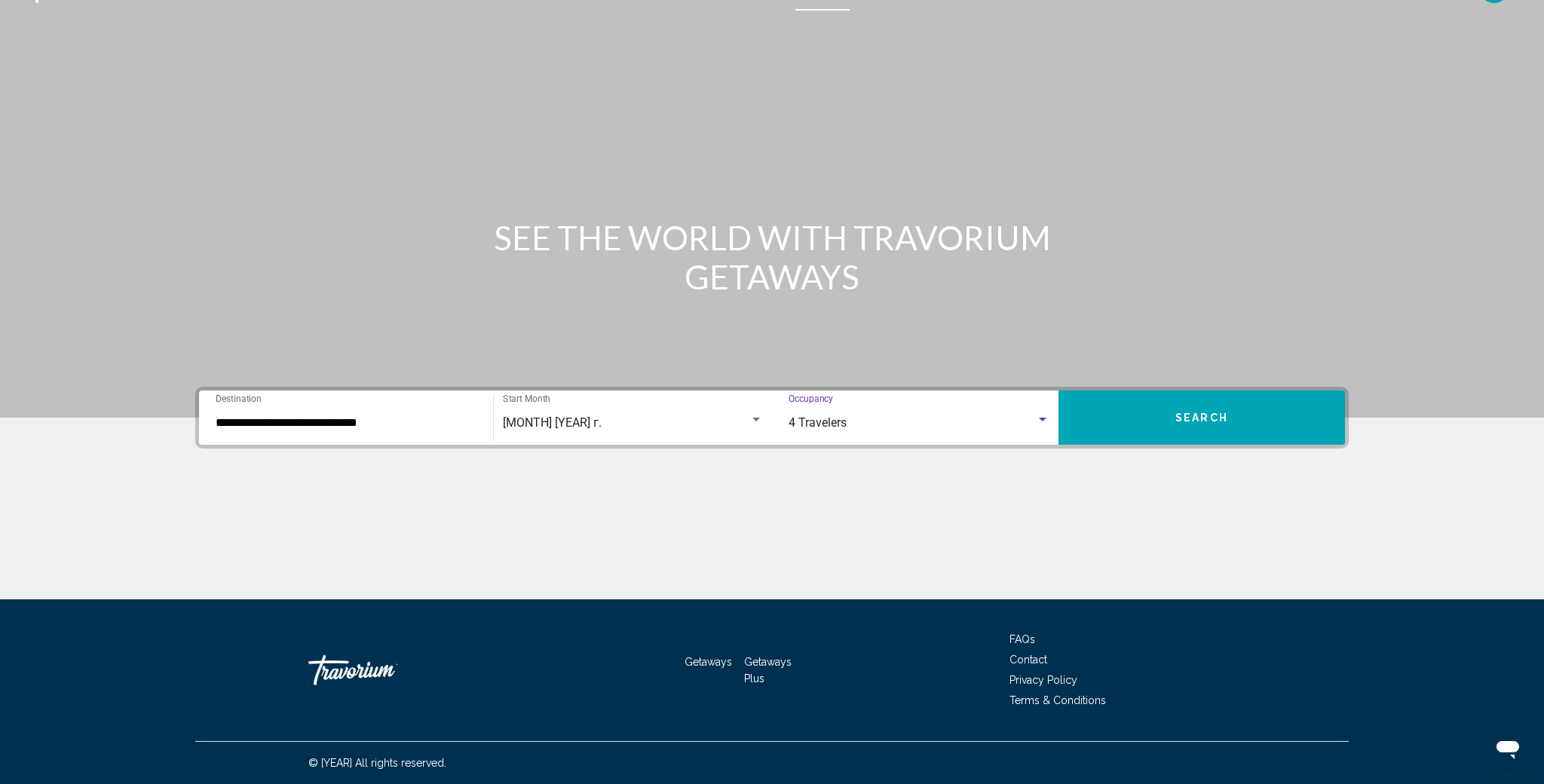 click on "Search" at bounding box center [1202, 418] 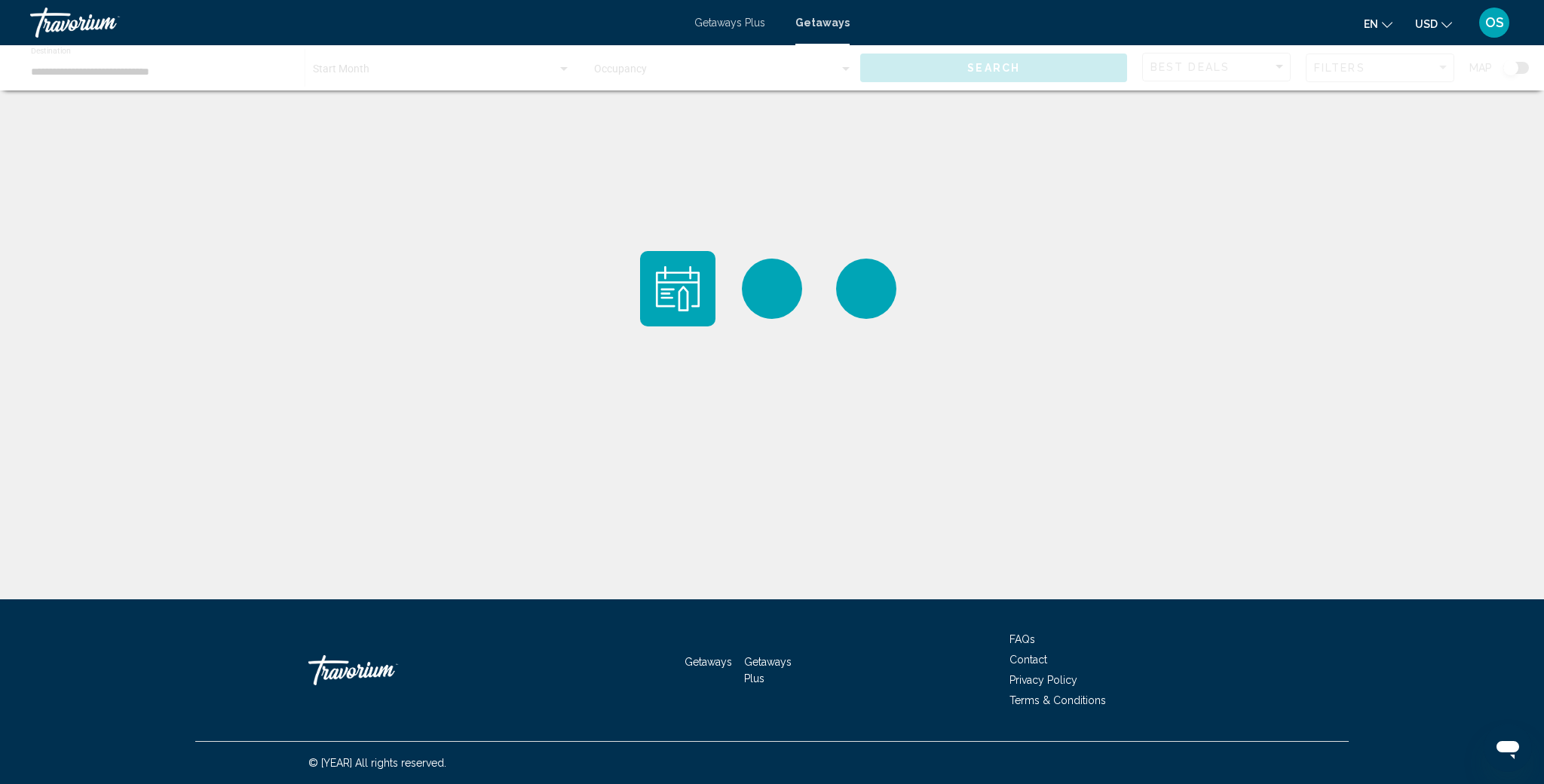 scroll, scrollTop: 0, scrollLeft: 0, axis: both 